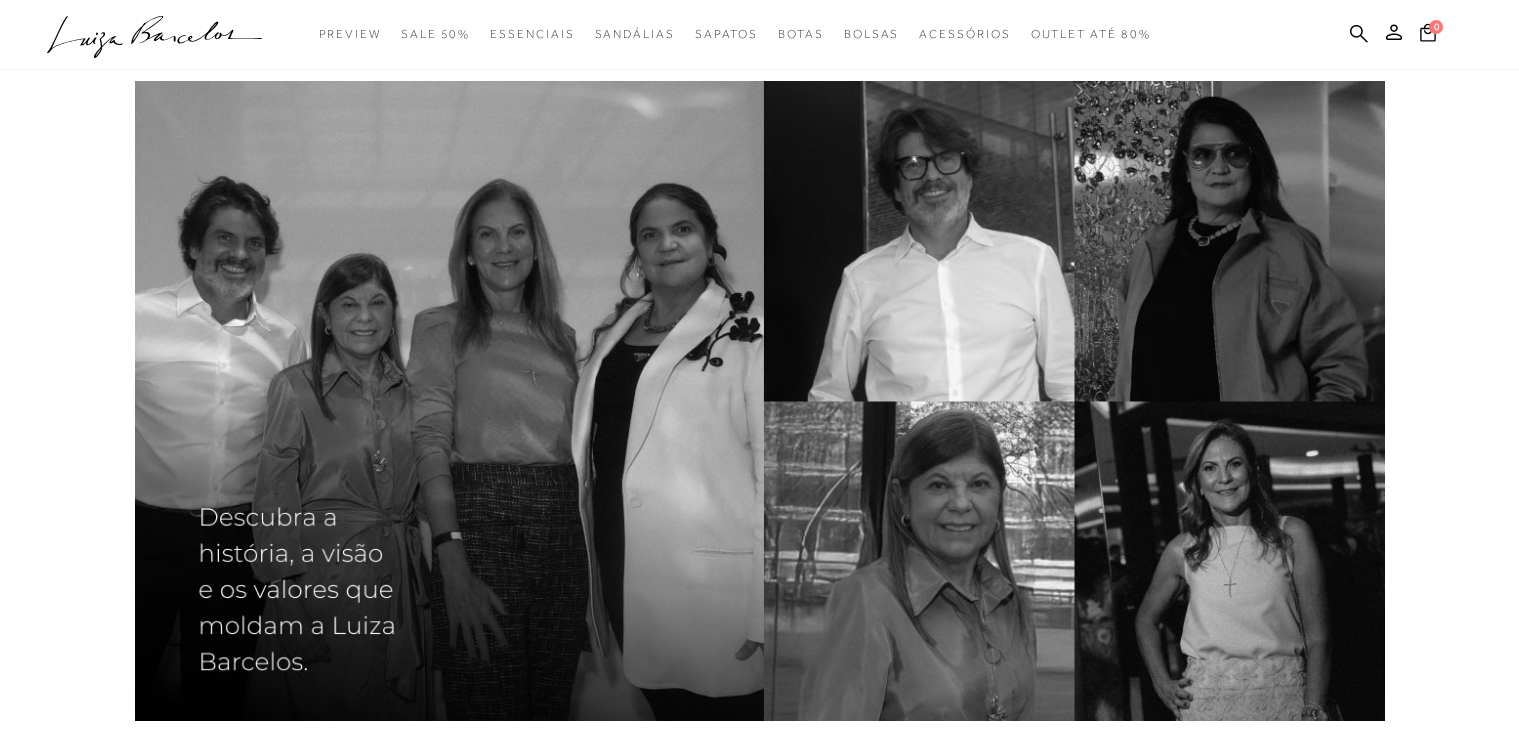 scroll, scrollTop: 0, scrollLeft: 0, axis: both 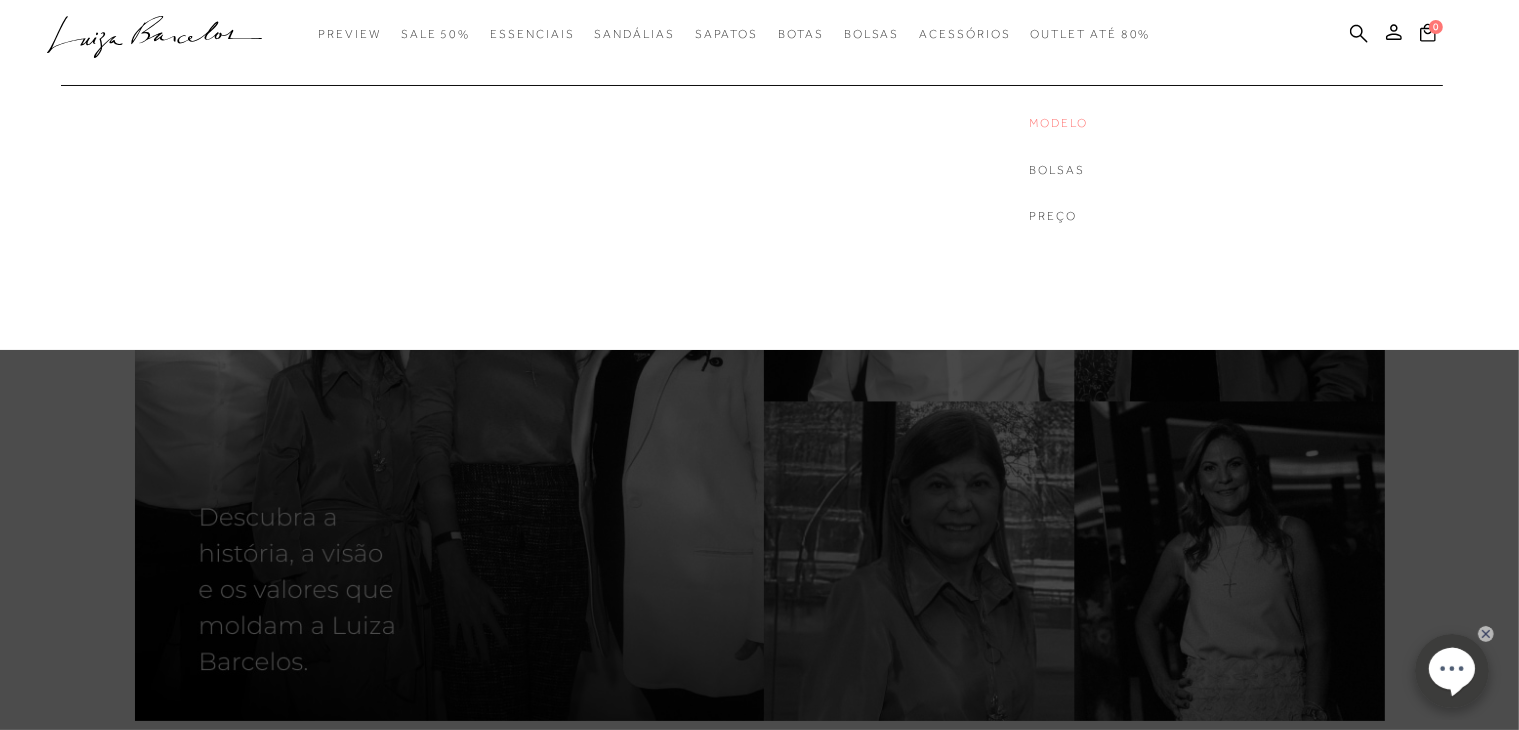 click on "Modelo" at bounding box center (1110, 123) 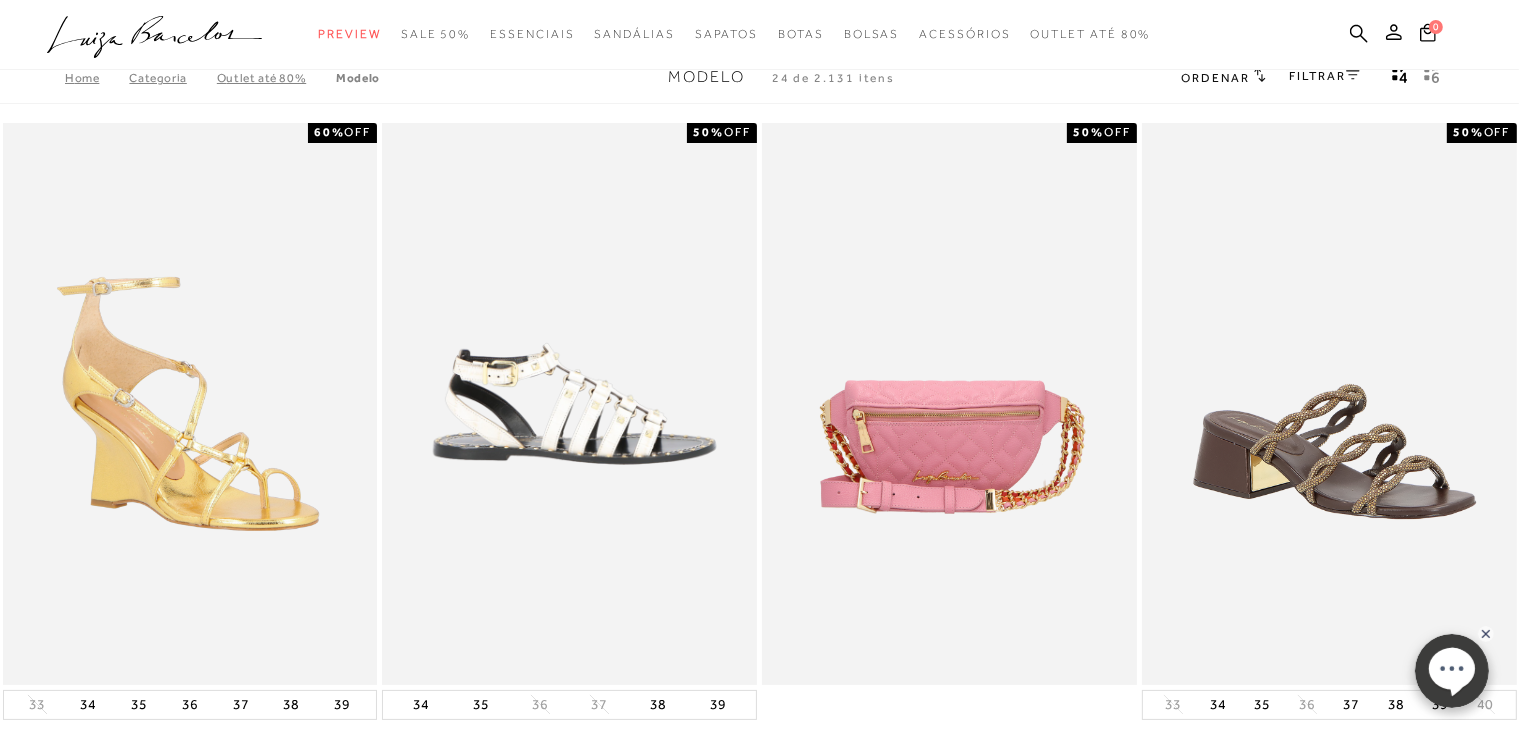 scroll, scrollTop: 0, scrollLeft: 0, axis: both 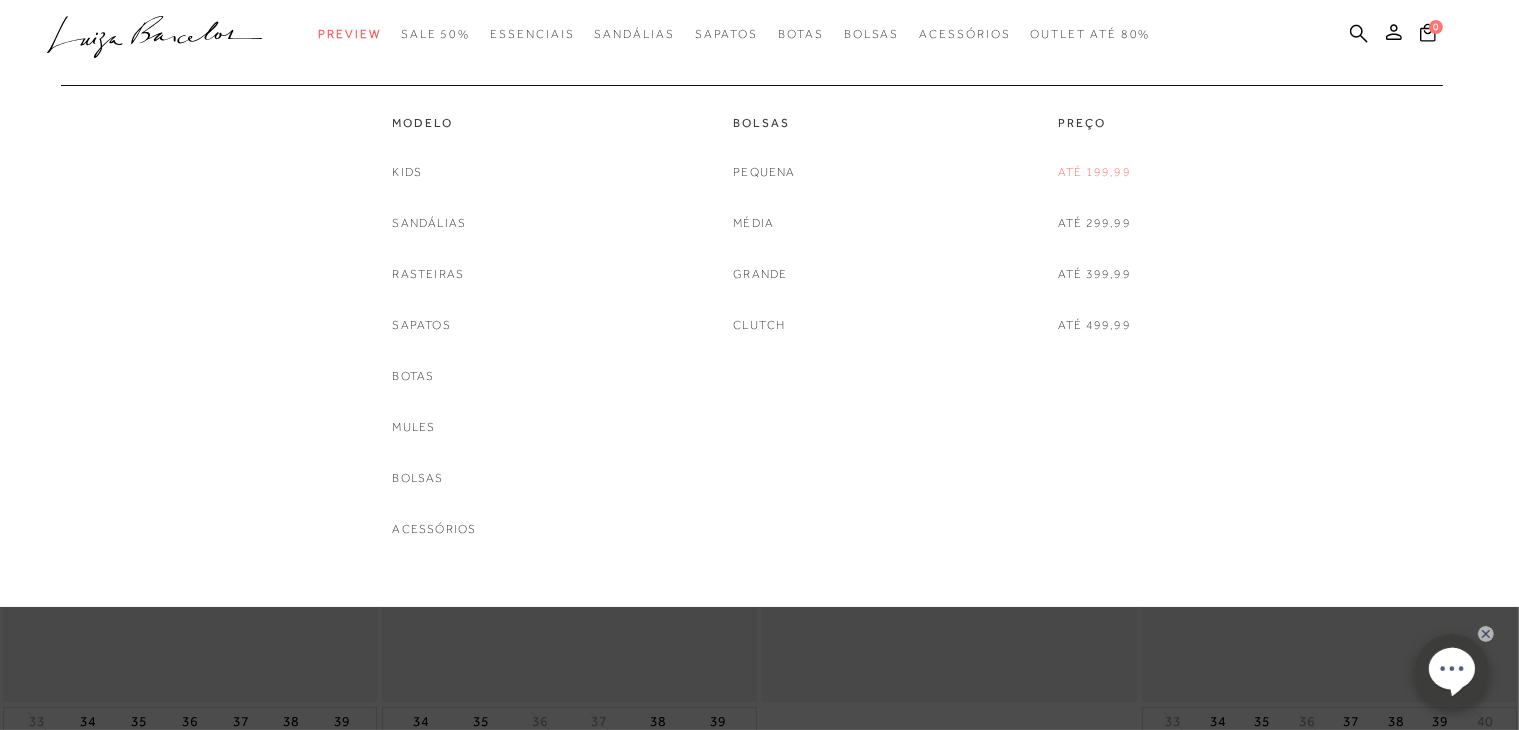 click on "Até 199,99" at bounding box center (1094, 172) 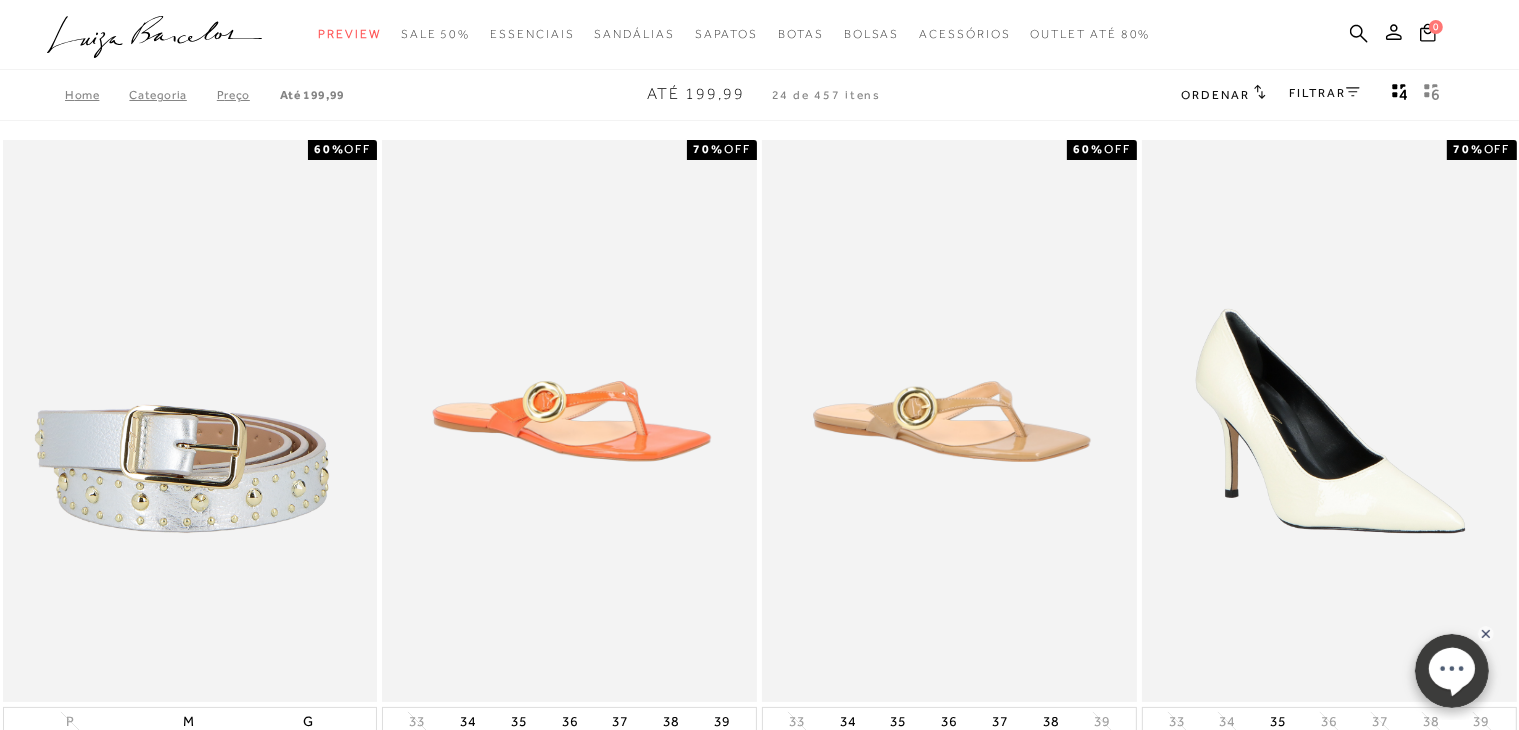 click on "FILTRAR" at bounding box center (1325, 93) 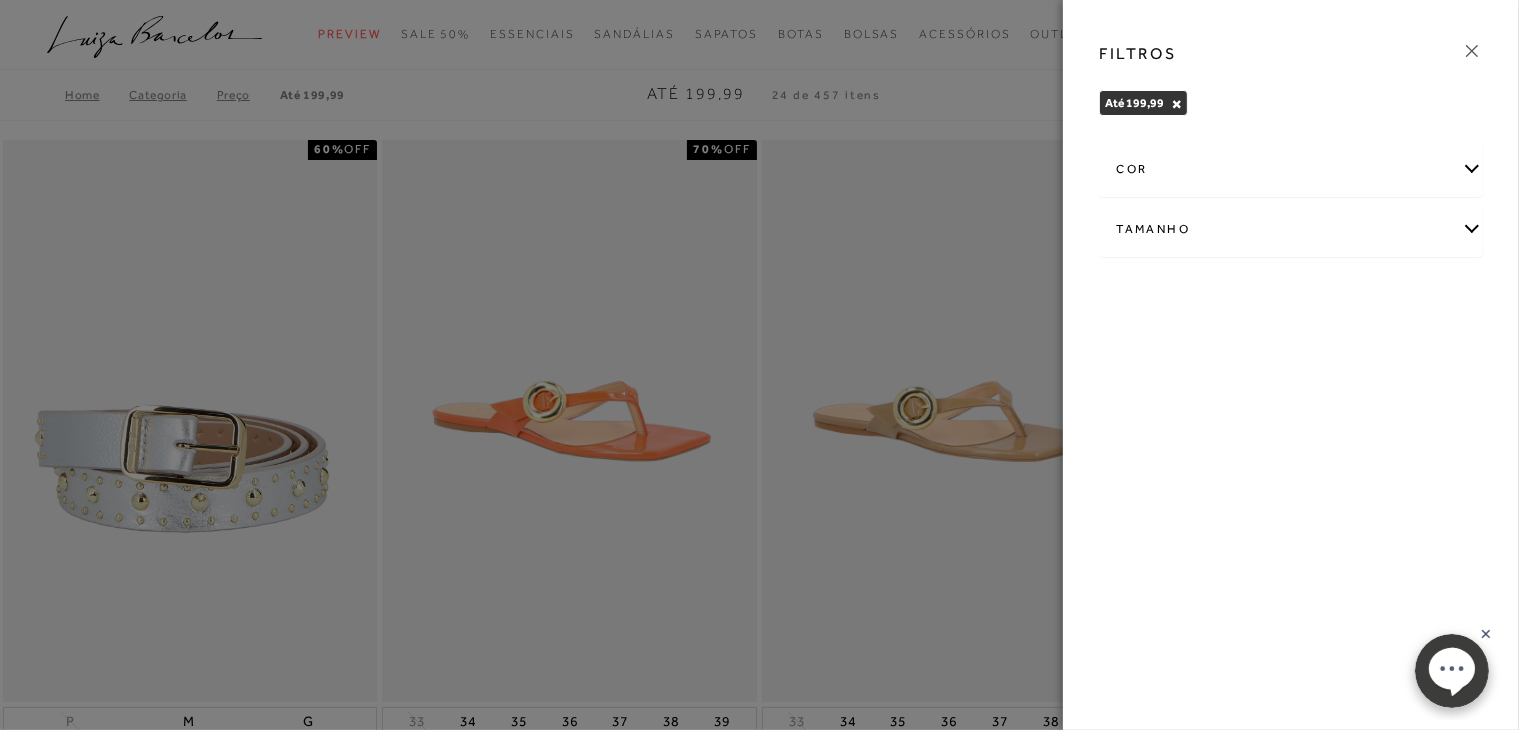 click on "Tamanho" at bounding box center (1291, 229) 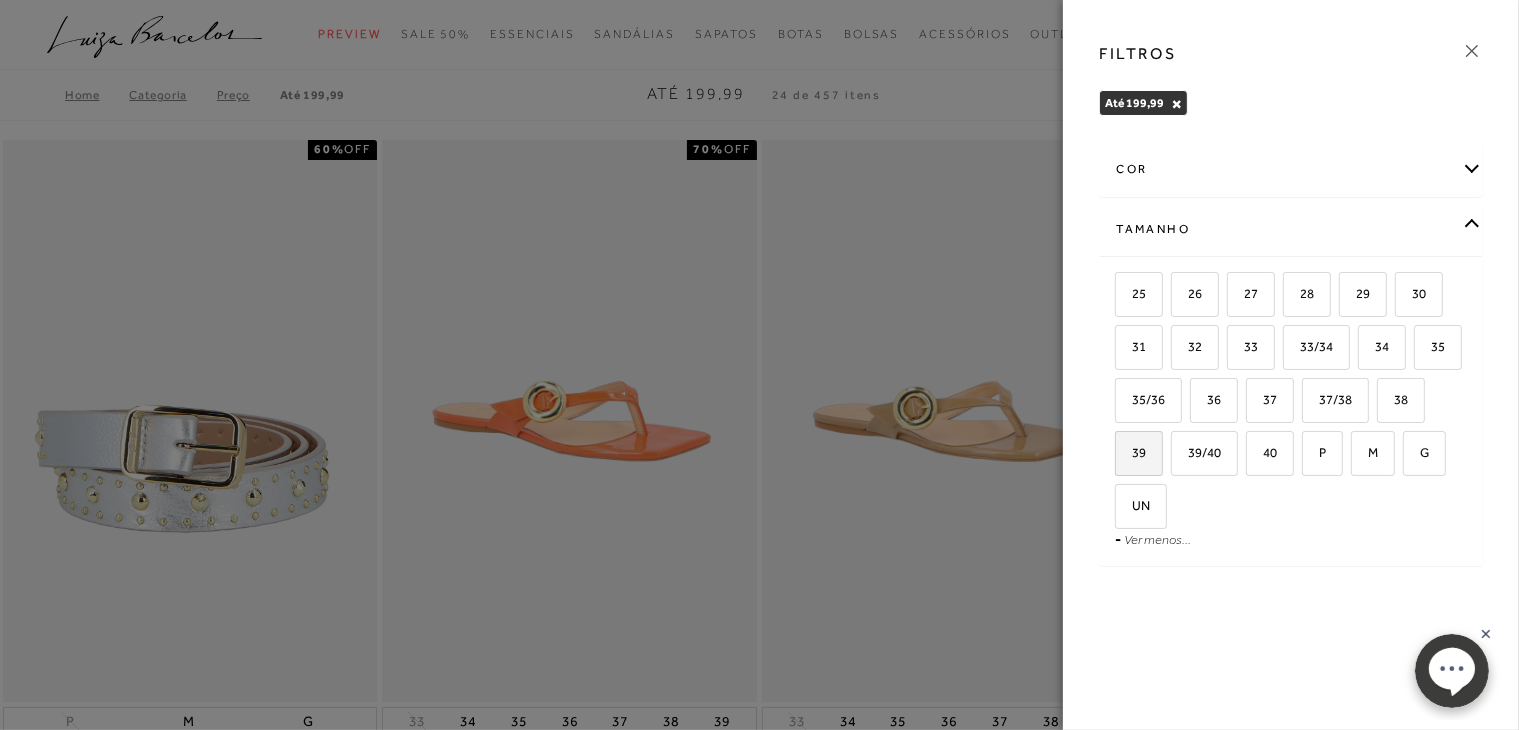 click on "39" at bounding box center [1131, 452] 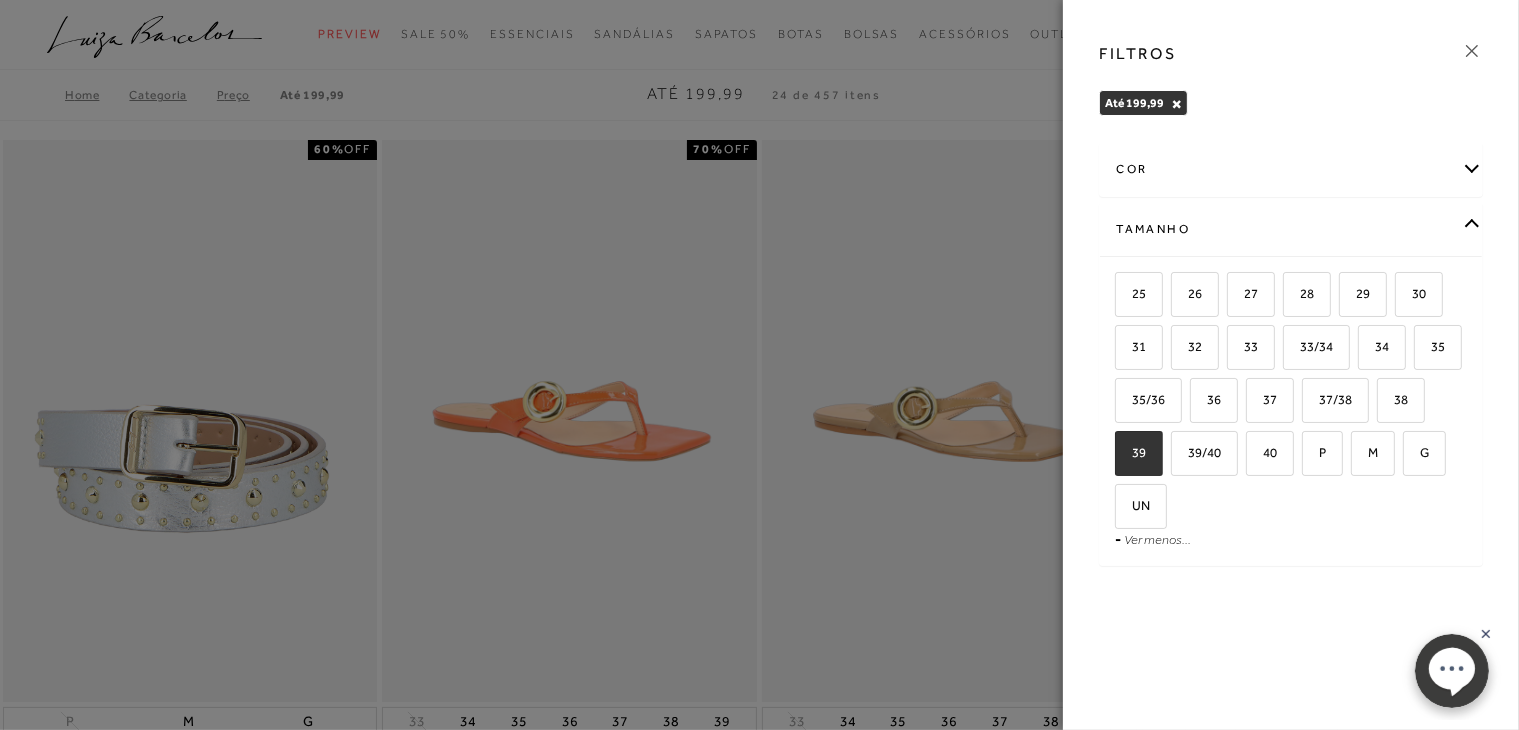 checkbox on "true" 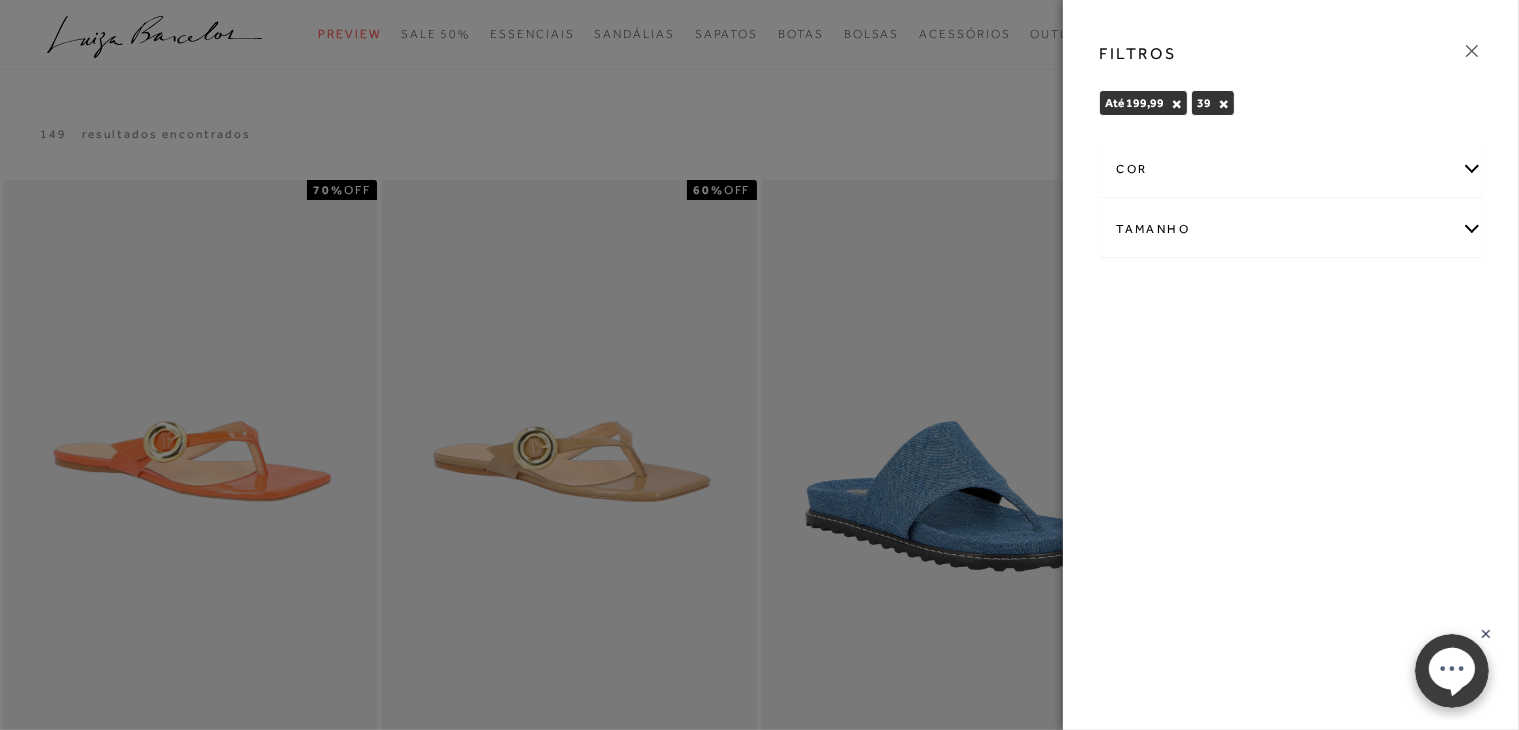 click 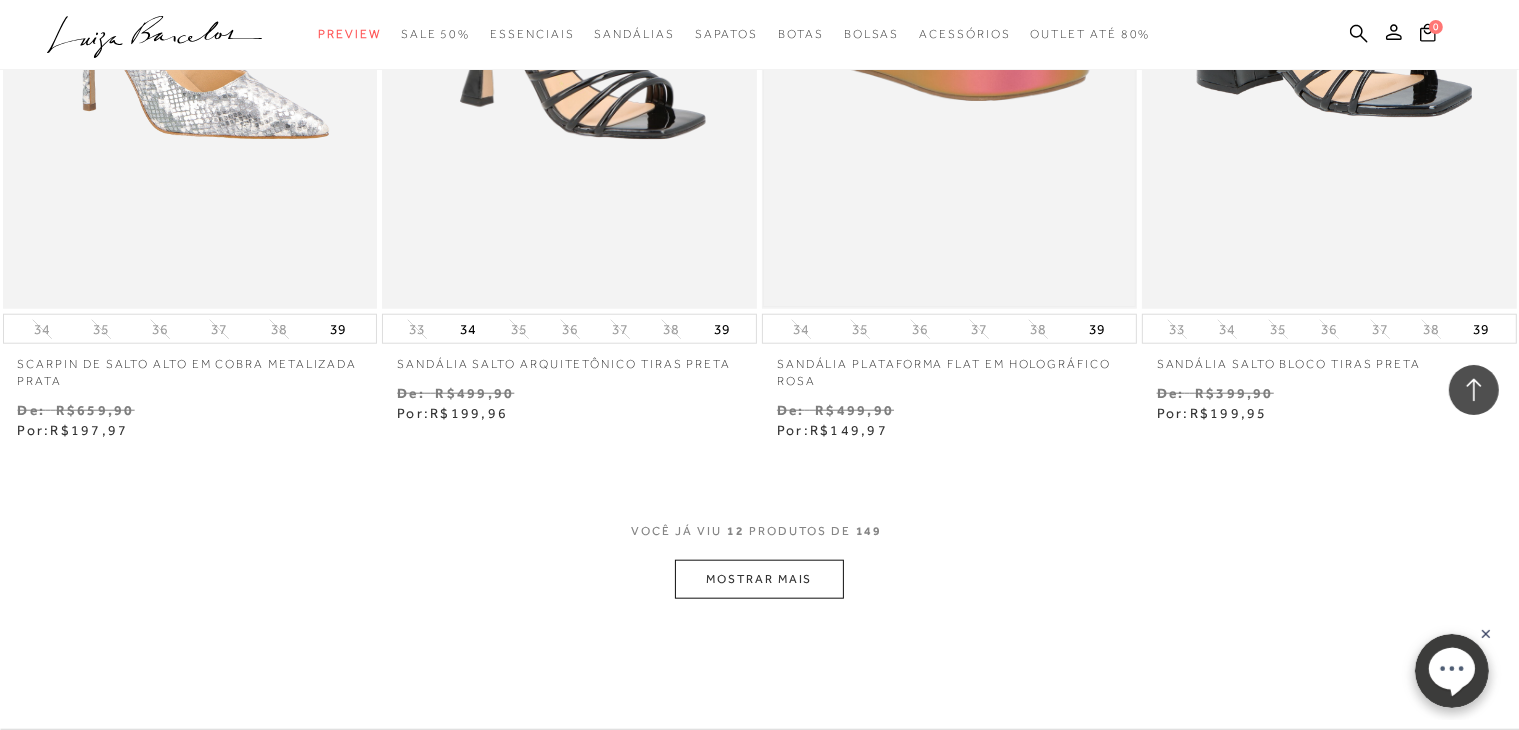 scroll, scrollTop: 1900, scrollLeft: 0, axis: vertical 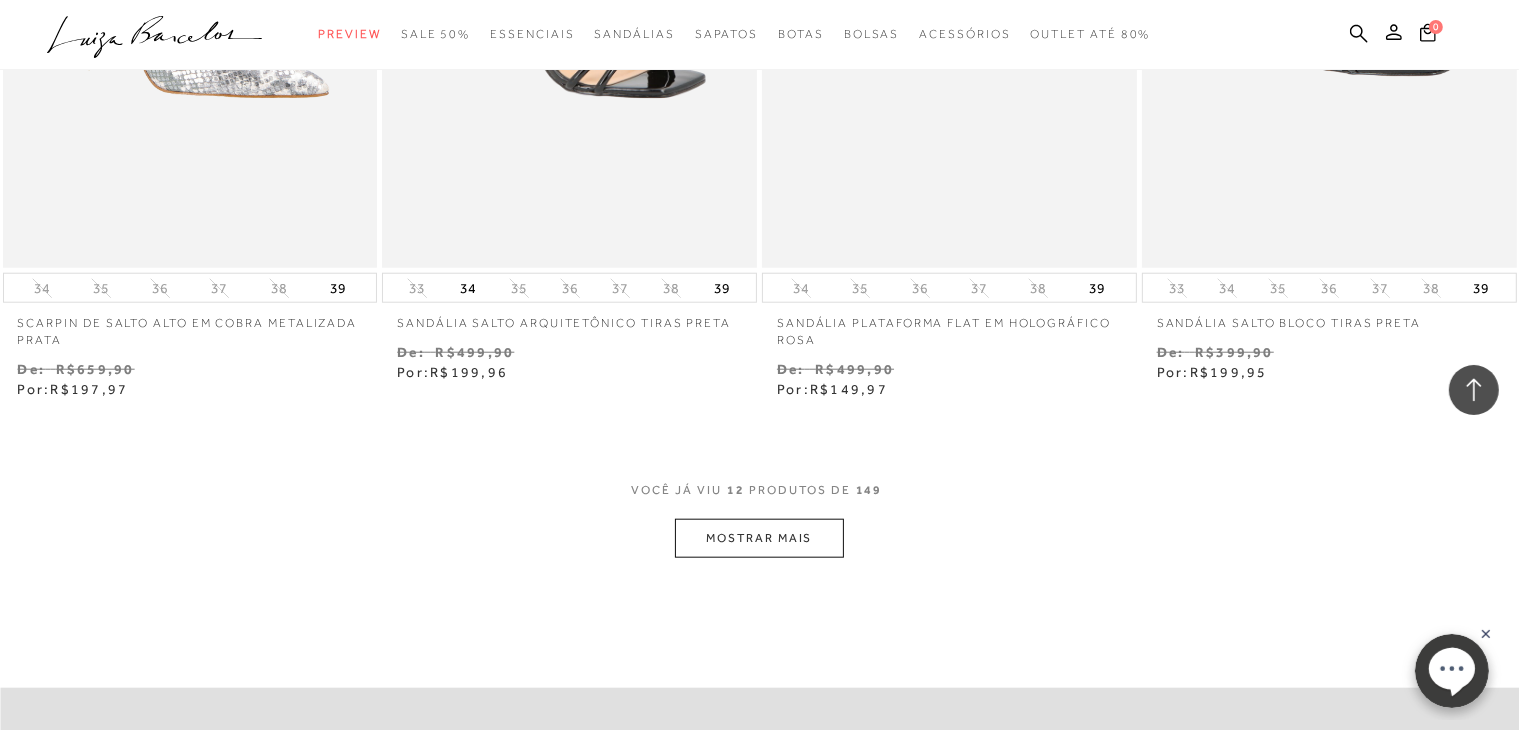 click on "MOSTRAR MAIS" at bounding box center (759, 538) 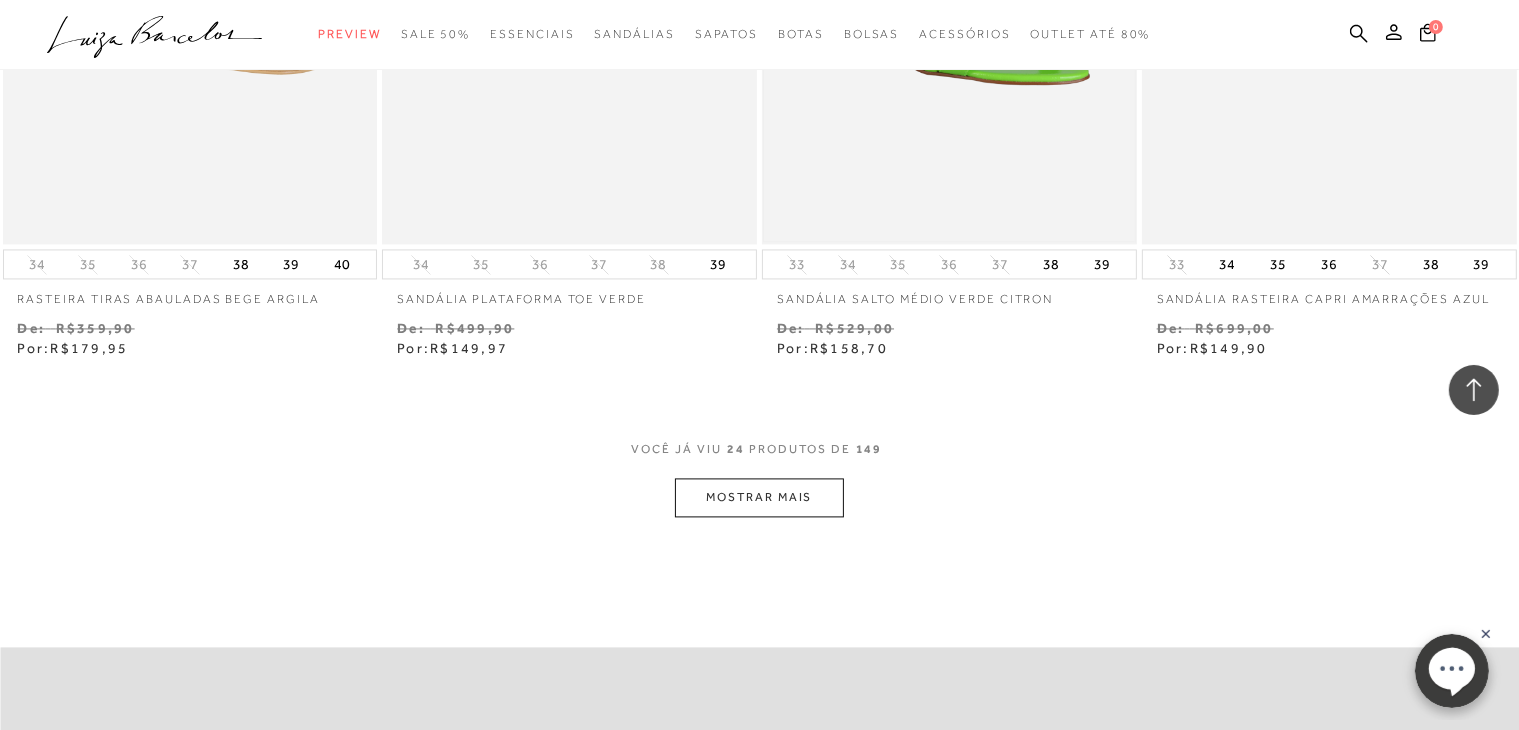 scroll, scrollTop: 4100, scrollLeft: 0, axis: vertical 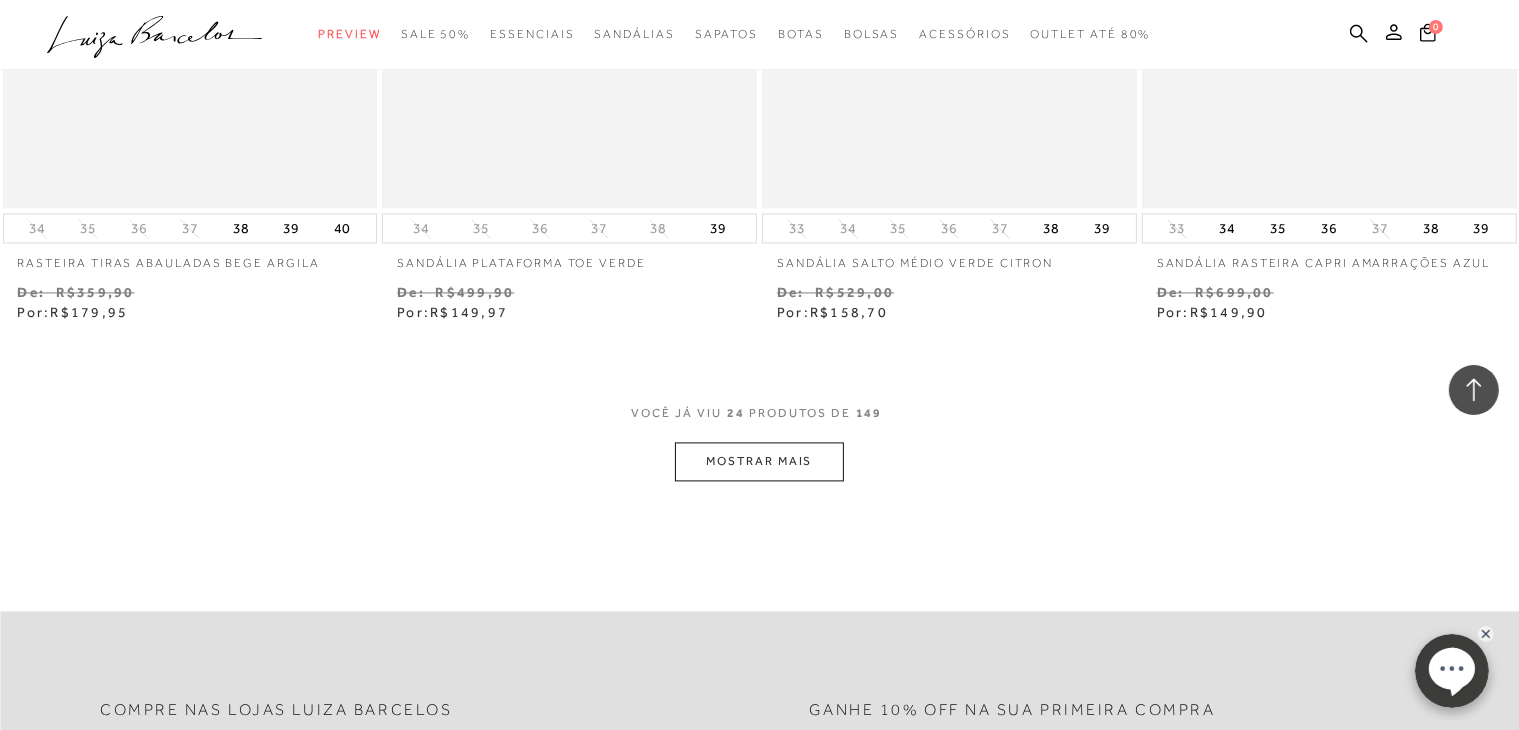 click on "MOSTRAR MAIS" at bounding box center (759, 461) 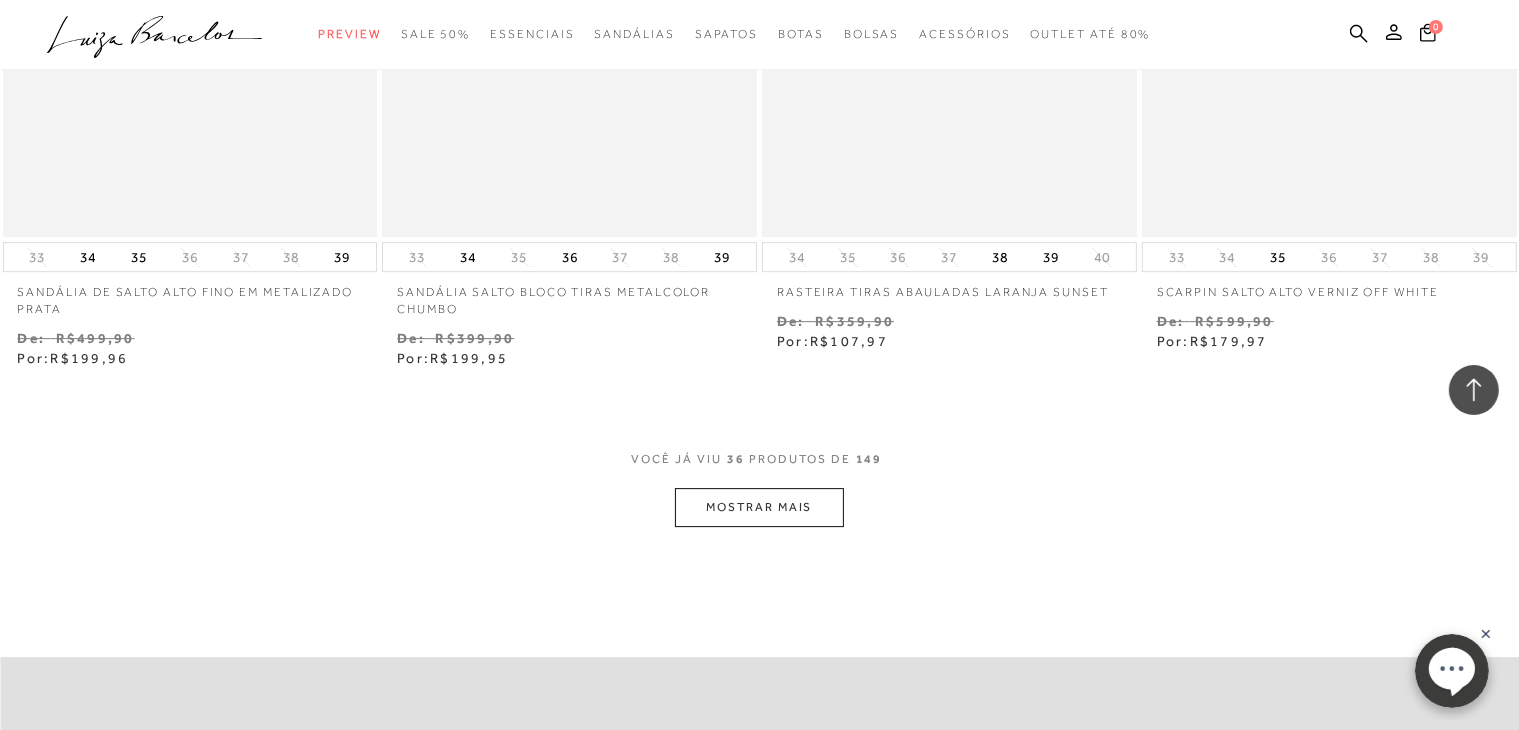 scroll, scrollTop: 6200, scrollLeft: 0, axis: vertical 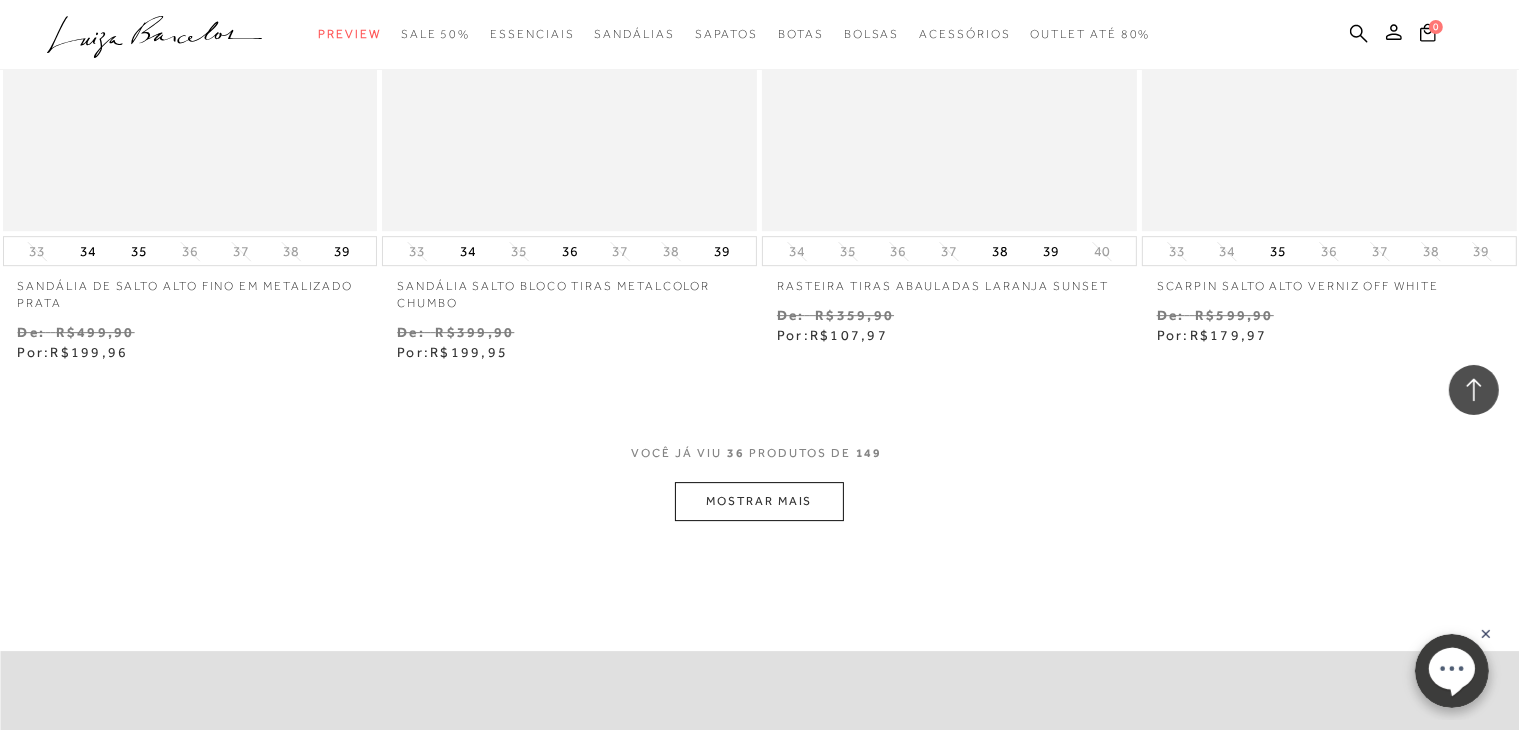 click on "MOSTRAR MAIS" at bounding box center (759, 501) 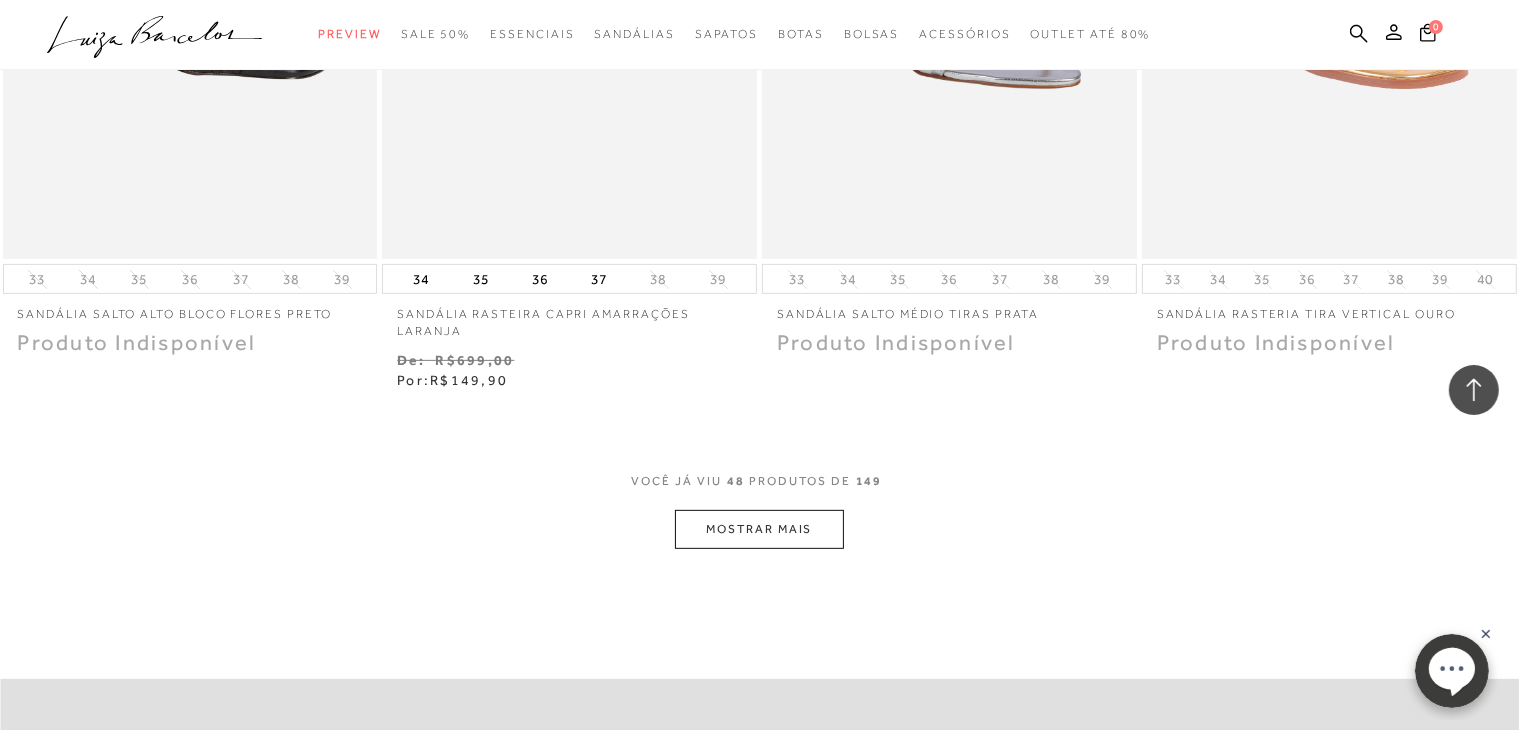 scroll, scrollTop: 8300, scrollLeft: 0, axis: vertical 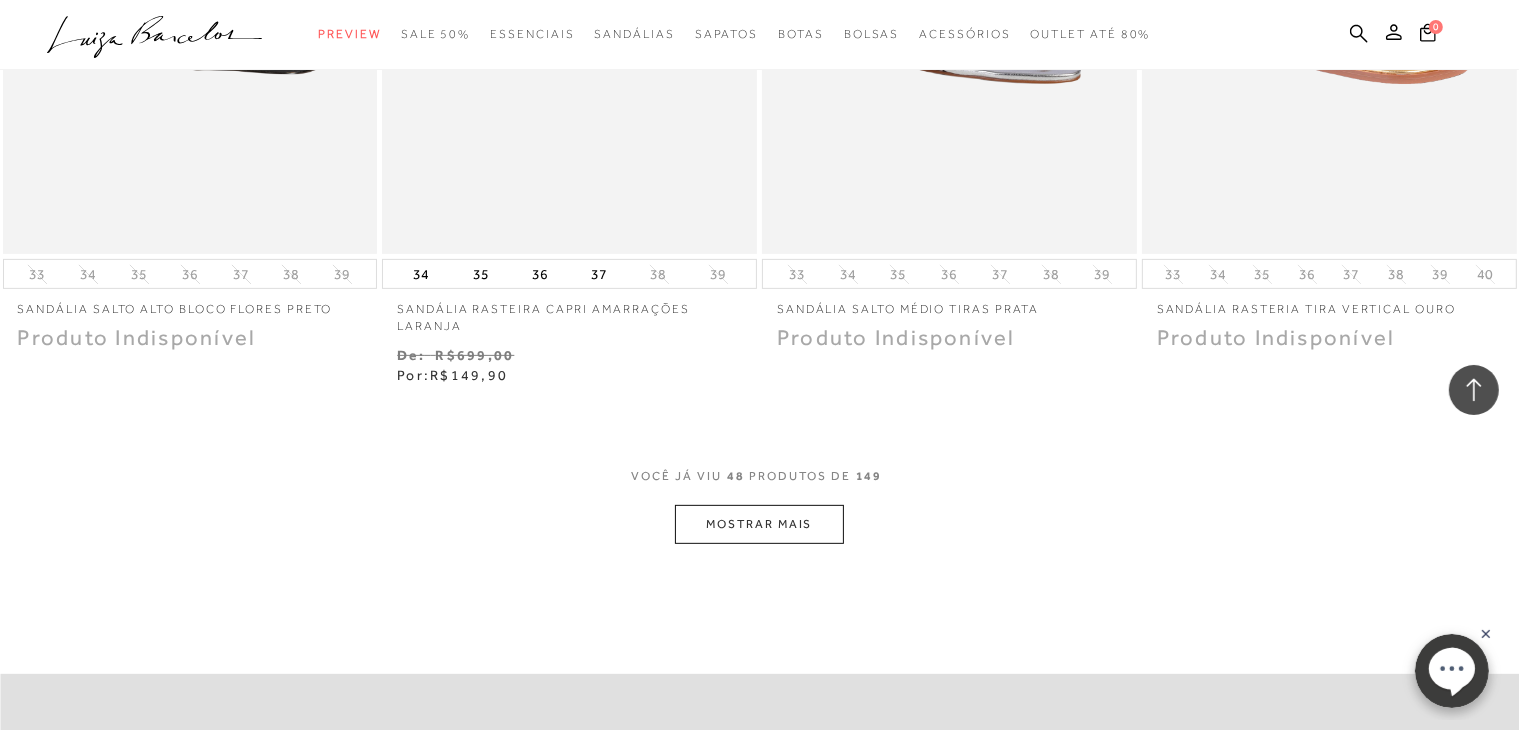 click on "MOSTRAR MAIS" at bounding box center [759, 524] 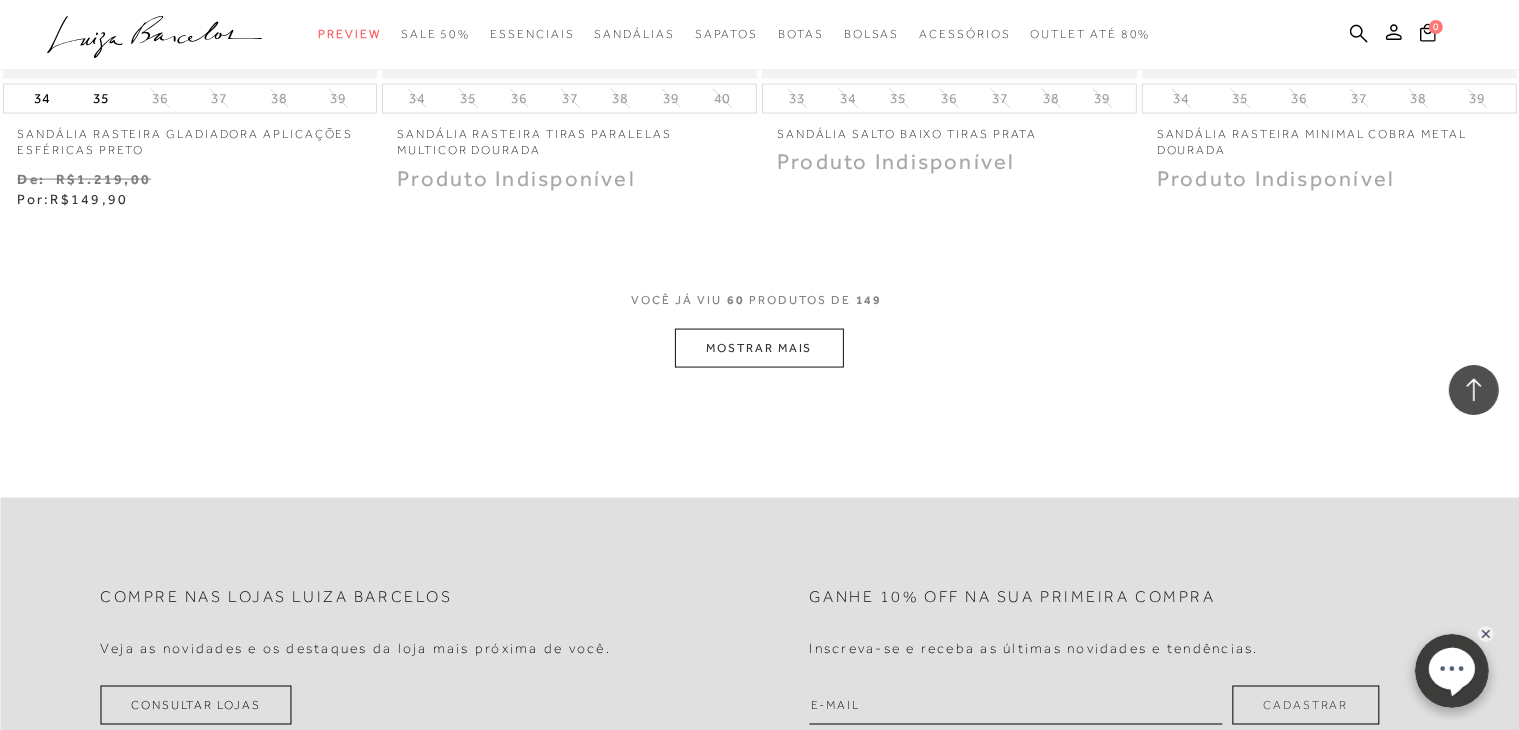 scroll, scrollTop: 10600, scrollLeft: 0, axis: vertical 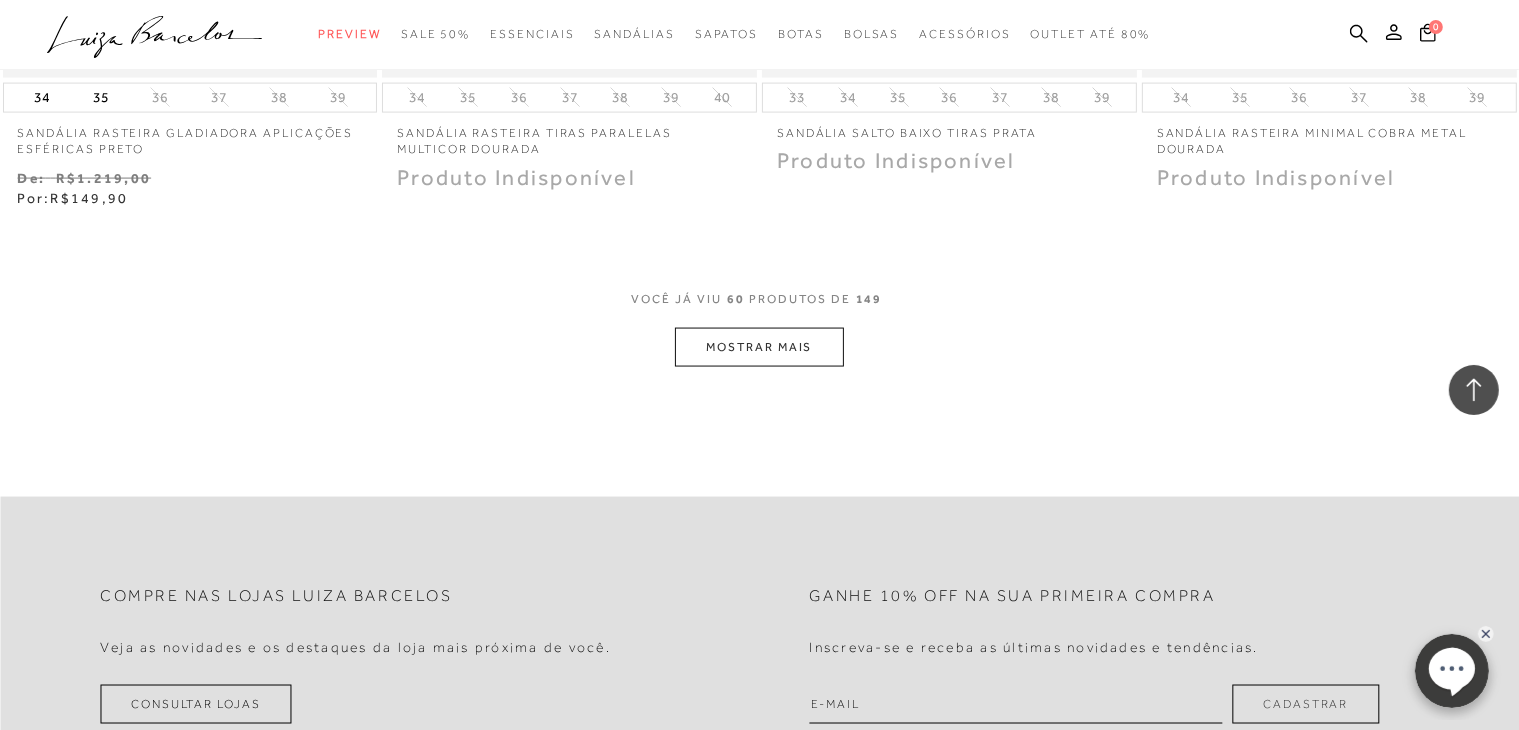 click on "MOSTRAR MAIS" at bounding box center [759, 347] 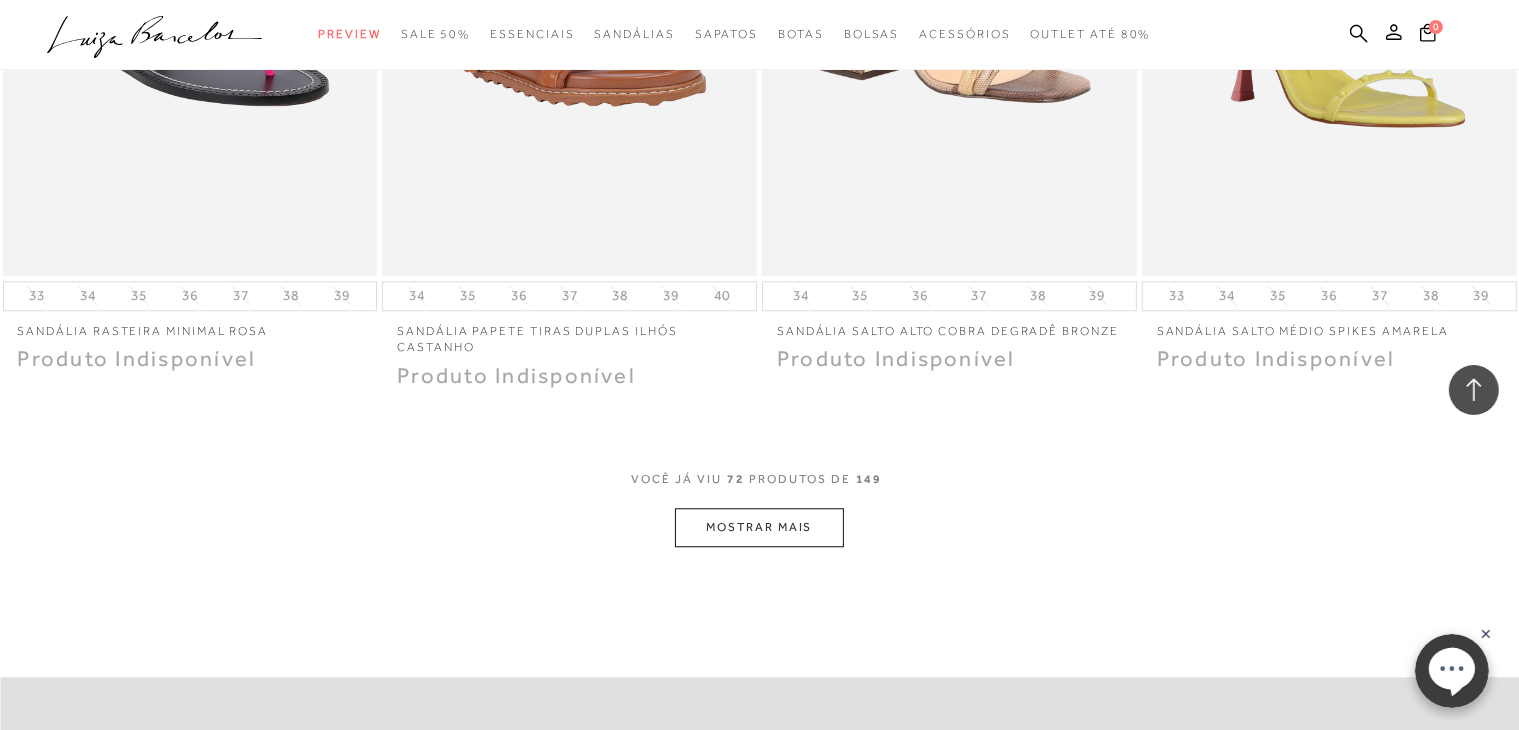 scroll, scrollTop: 12700, scrollLeft: 0, axis: vertical 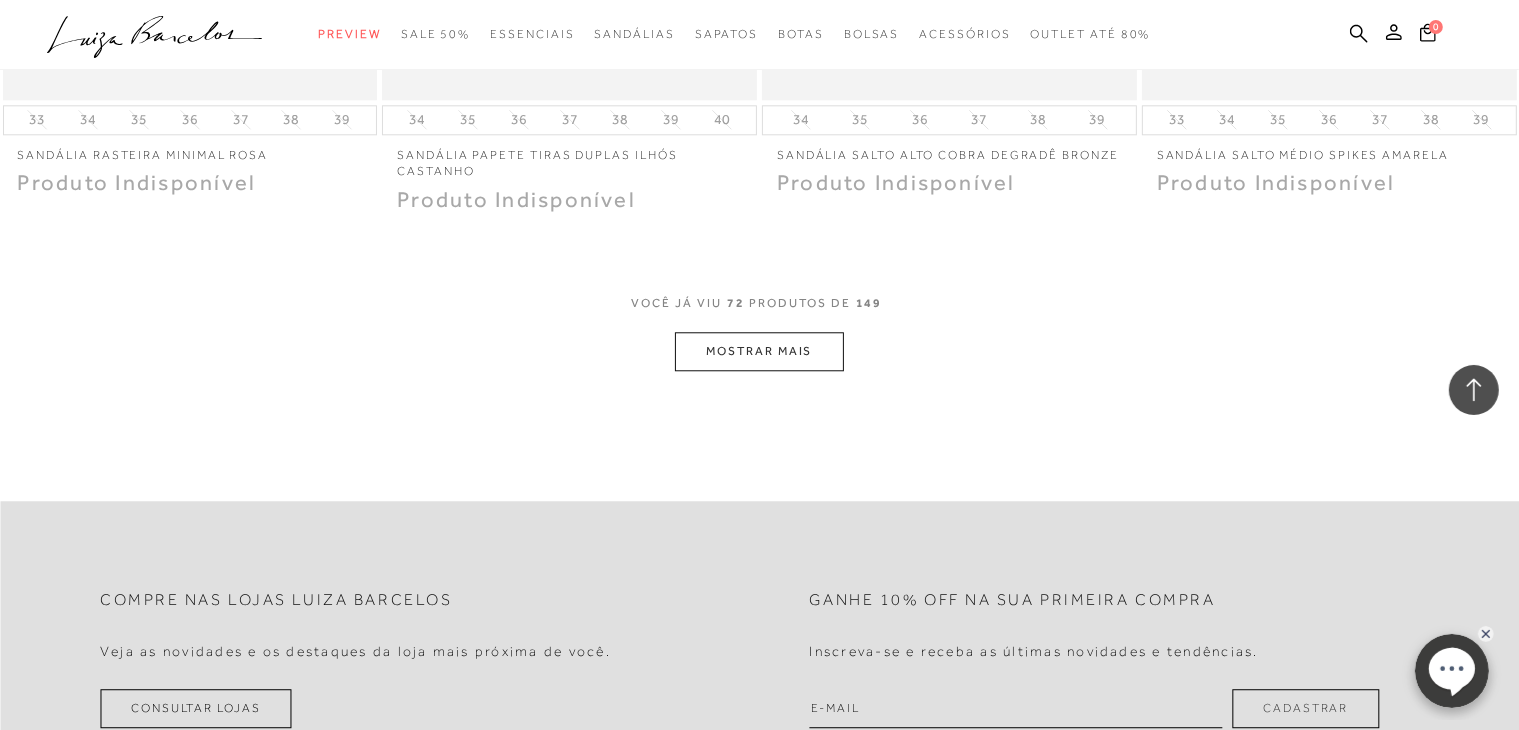 click on "MOSTRAR MAIS" at bounding box center [759, 351] 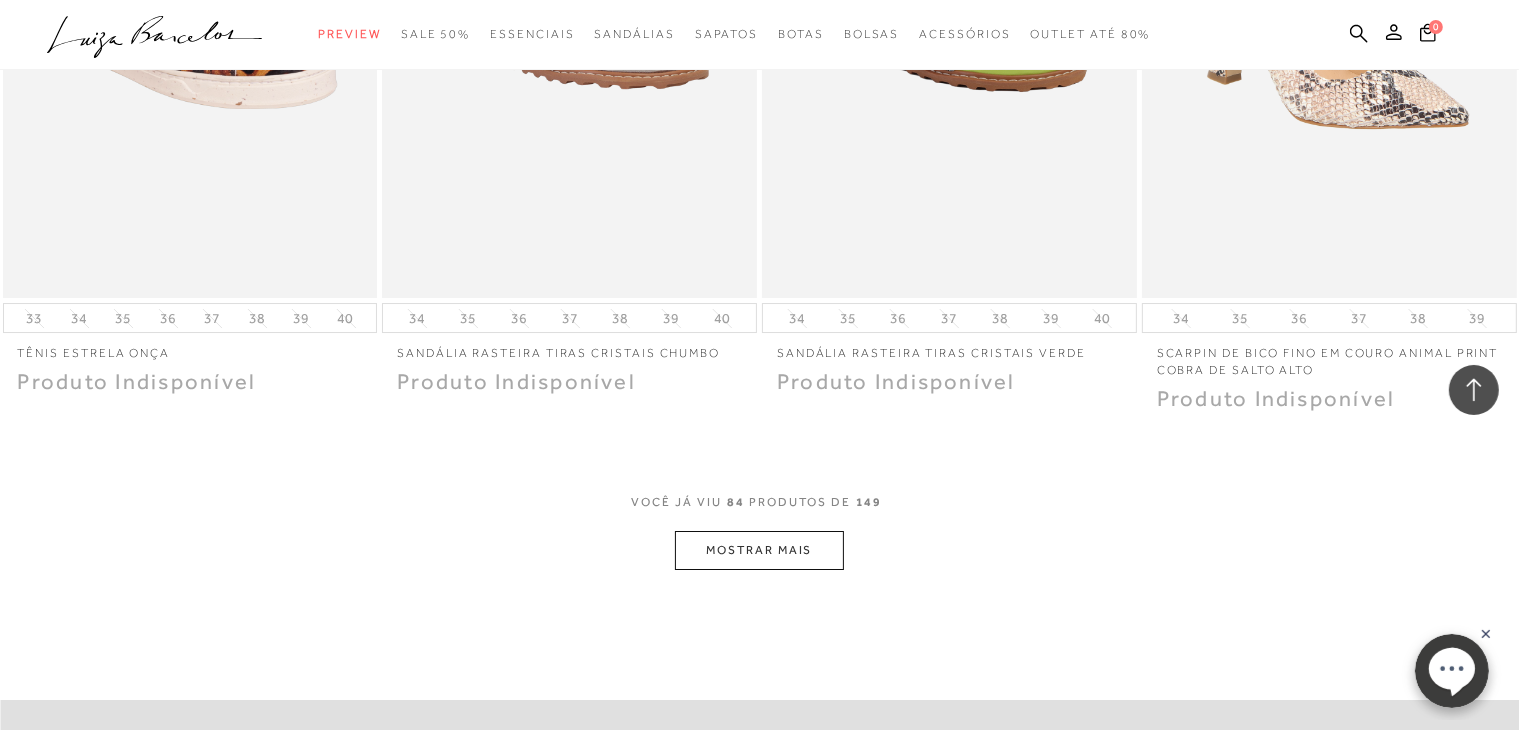 scroll, scrollTop: 14700, scrollLeft: 0, axis: vertical 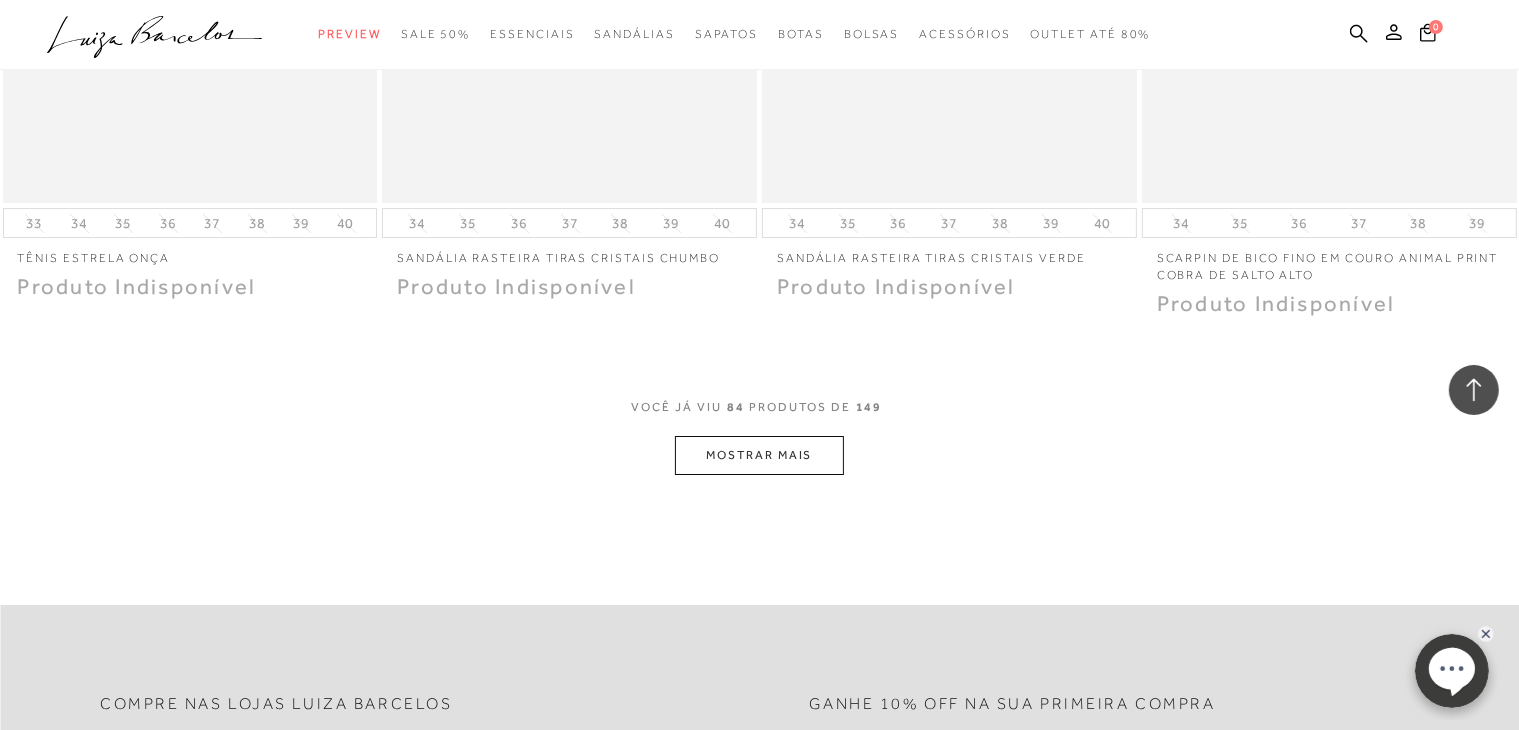 click on "MOSTRAR MAIS" at bounding box center [759, 455] 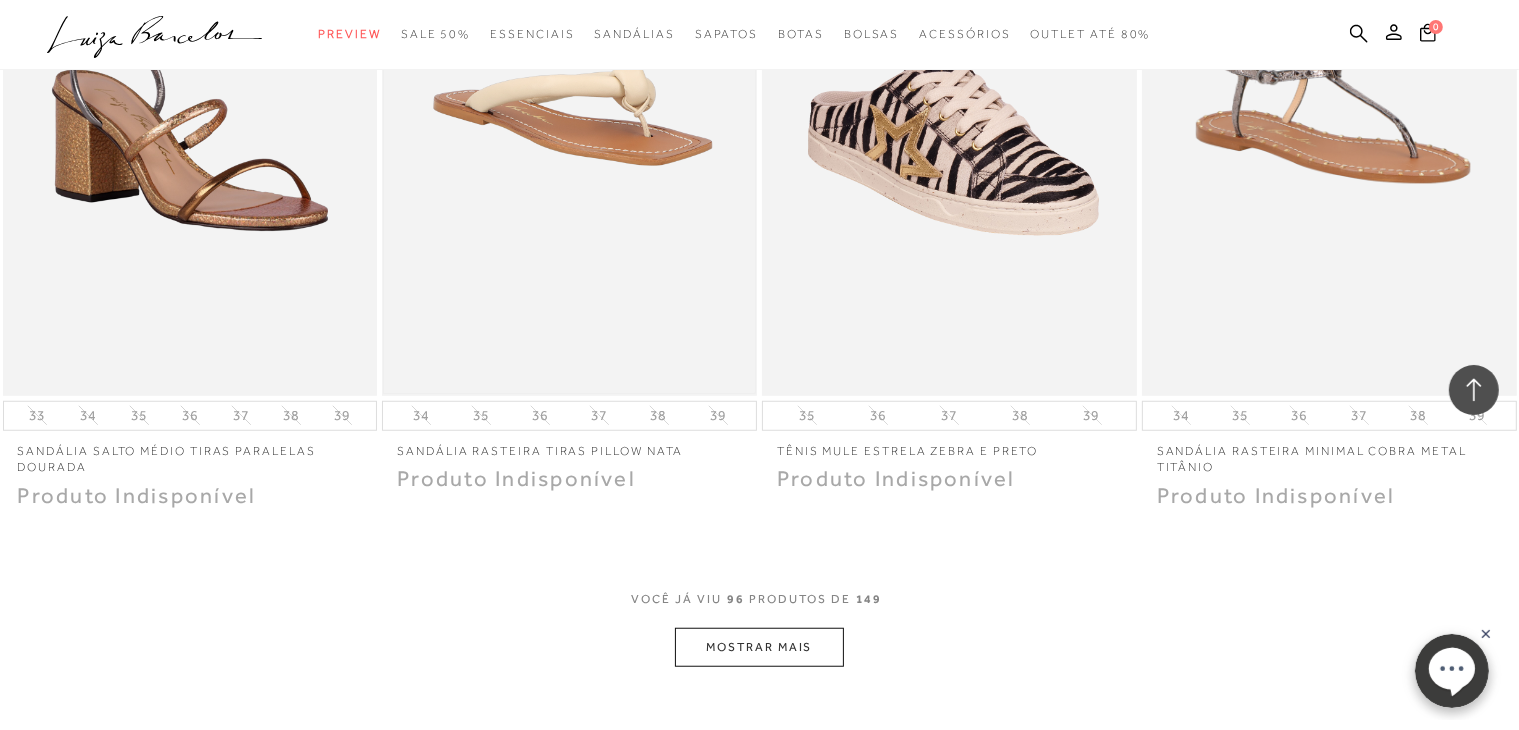scroll, scrollTop: 16600, scrollLeft: 0, axis: vertical 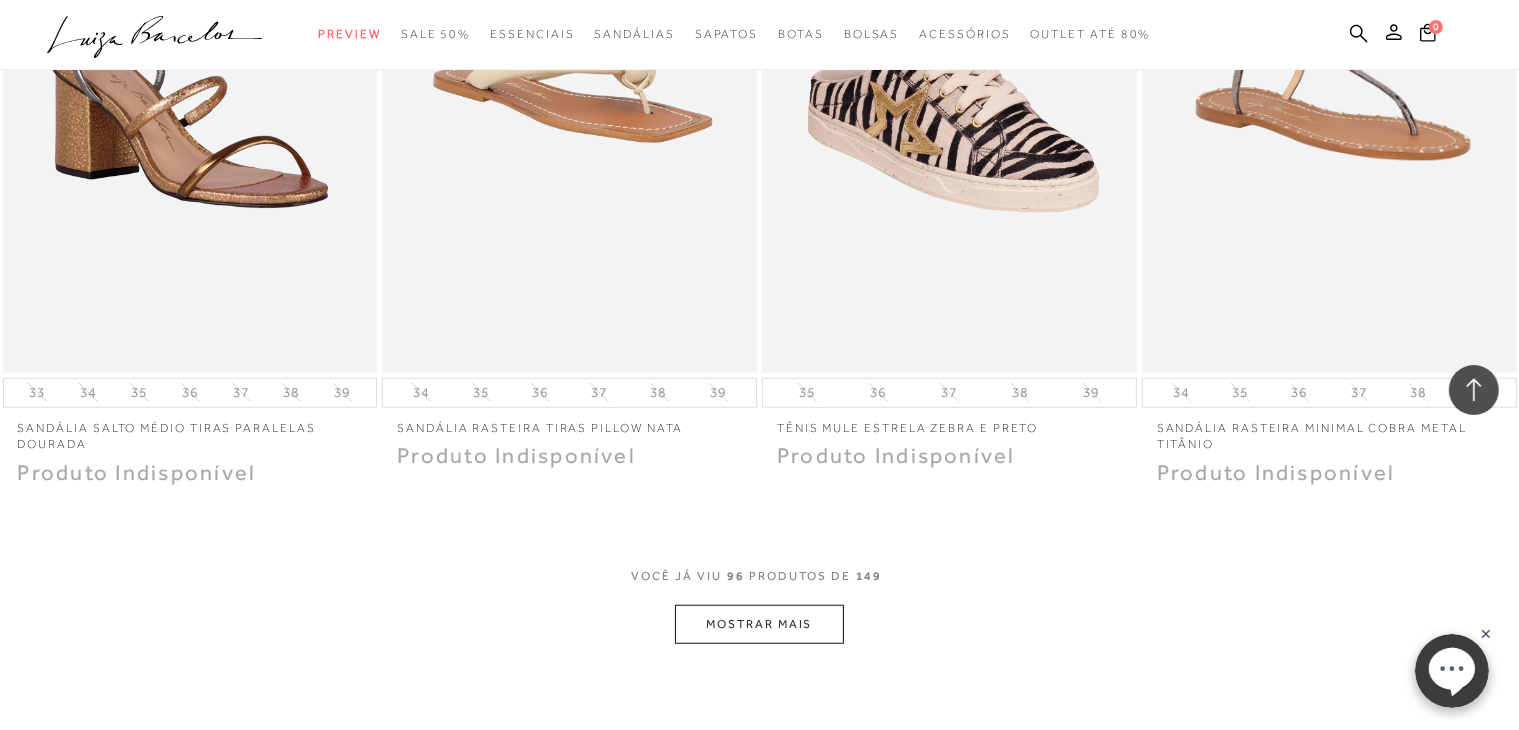 click on "MOSTRAR MAIS" at bounding box center (759, 624) 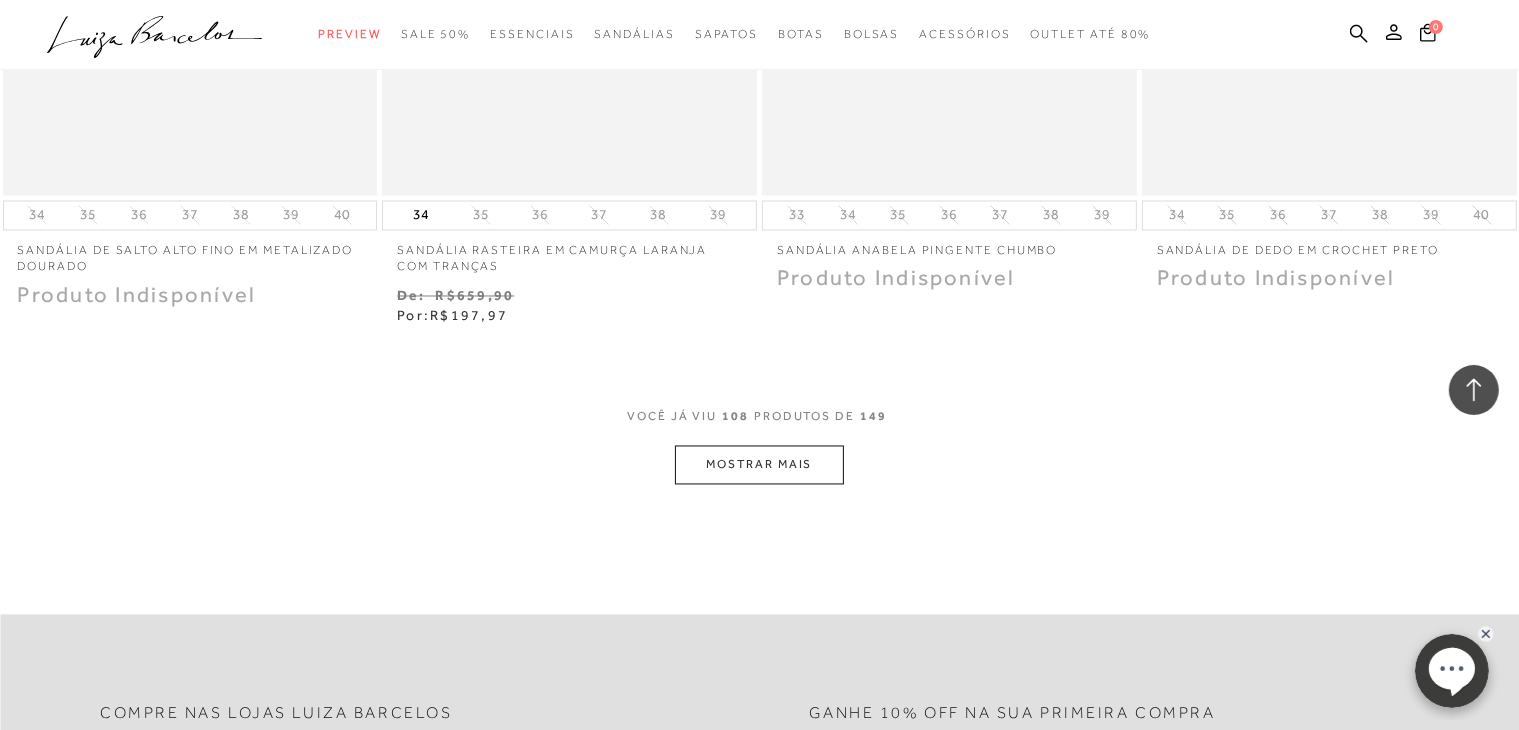 scroll, scrollTop: 18900, scrollLeft: 0, axis: vertical 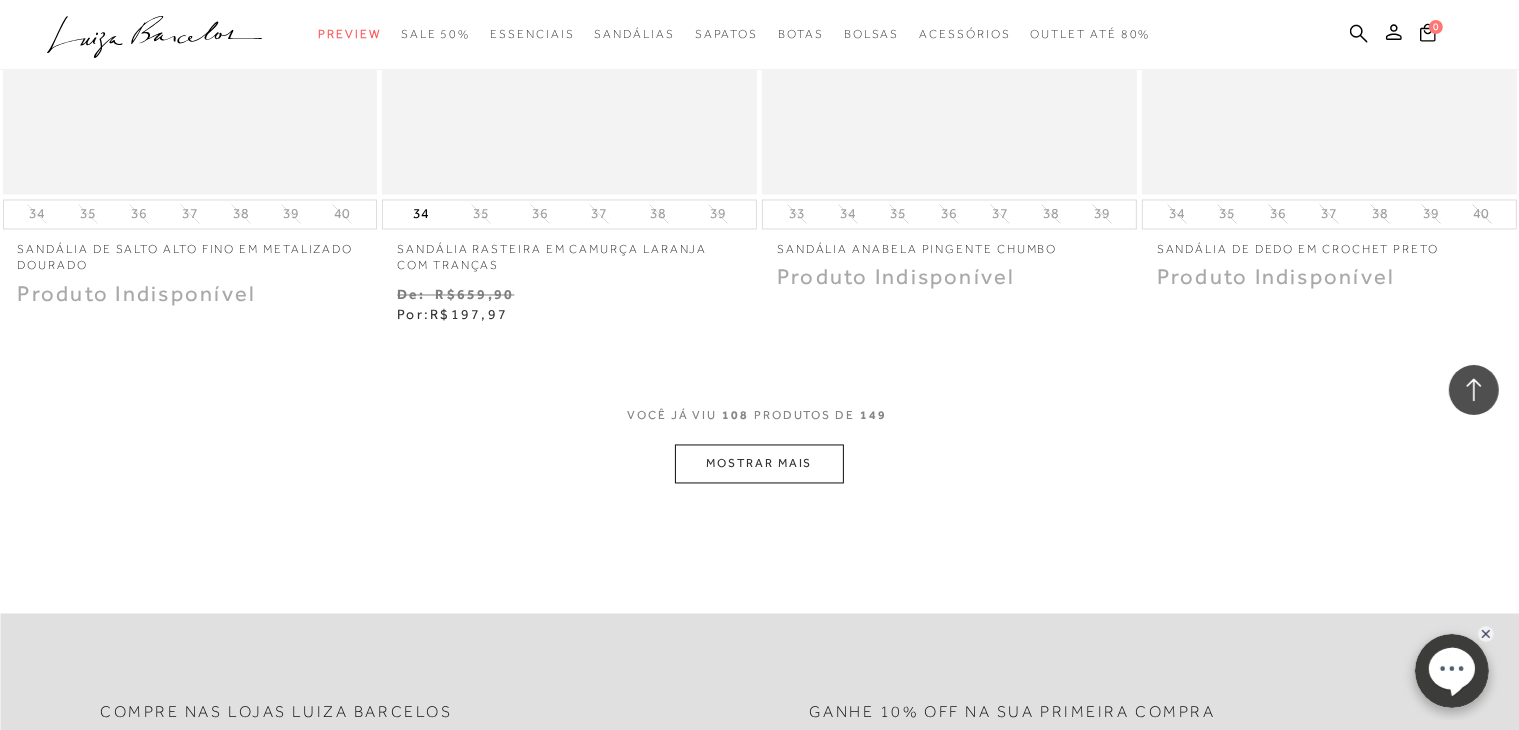 click on "MOSTRAR MAIS" at bounding box center [759, 464] 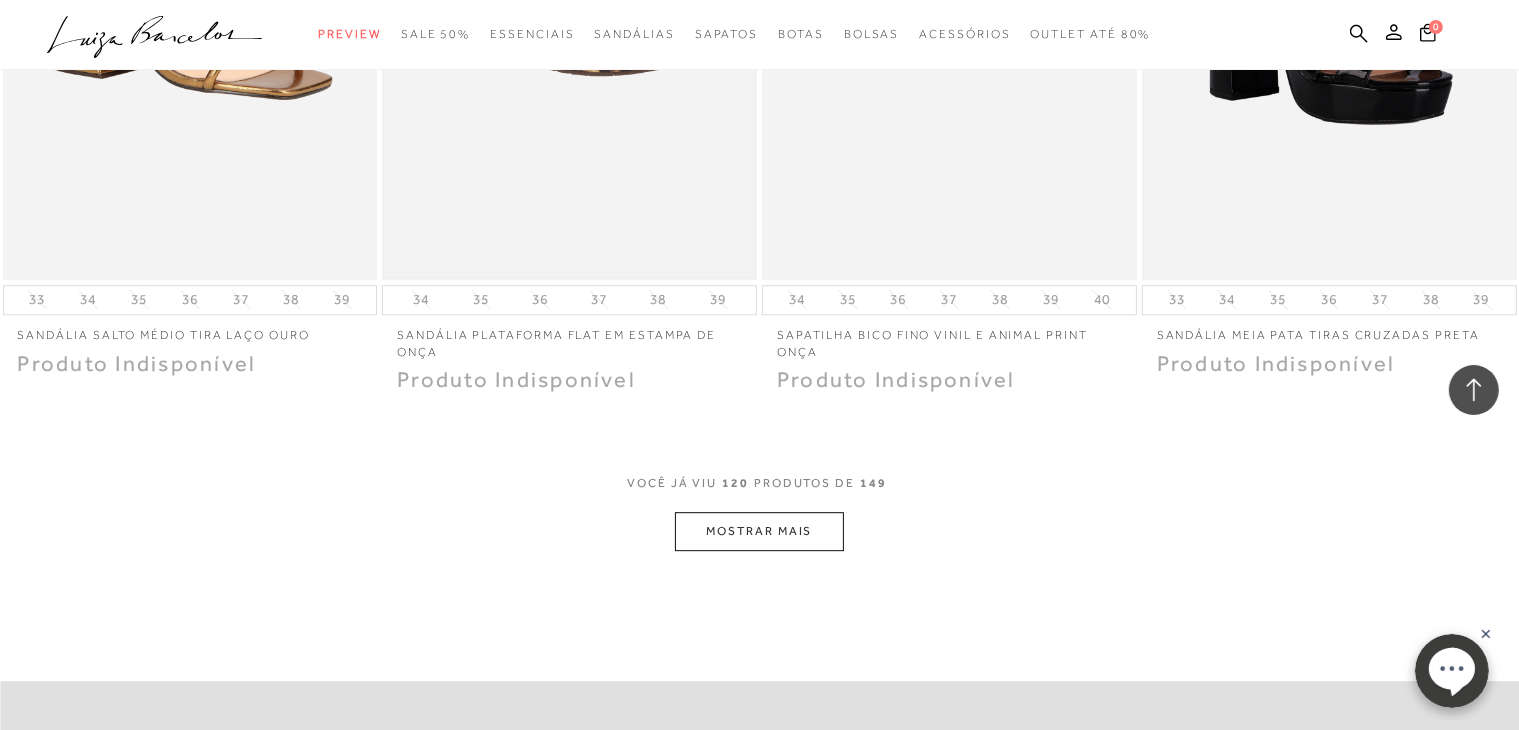 scroll, scrollTop: 21000, scrollLeft: 0, axis: vertical 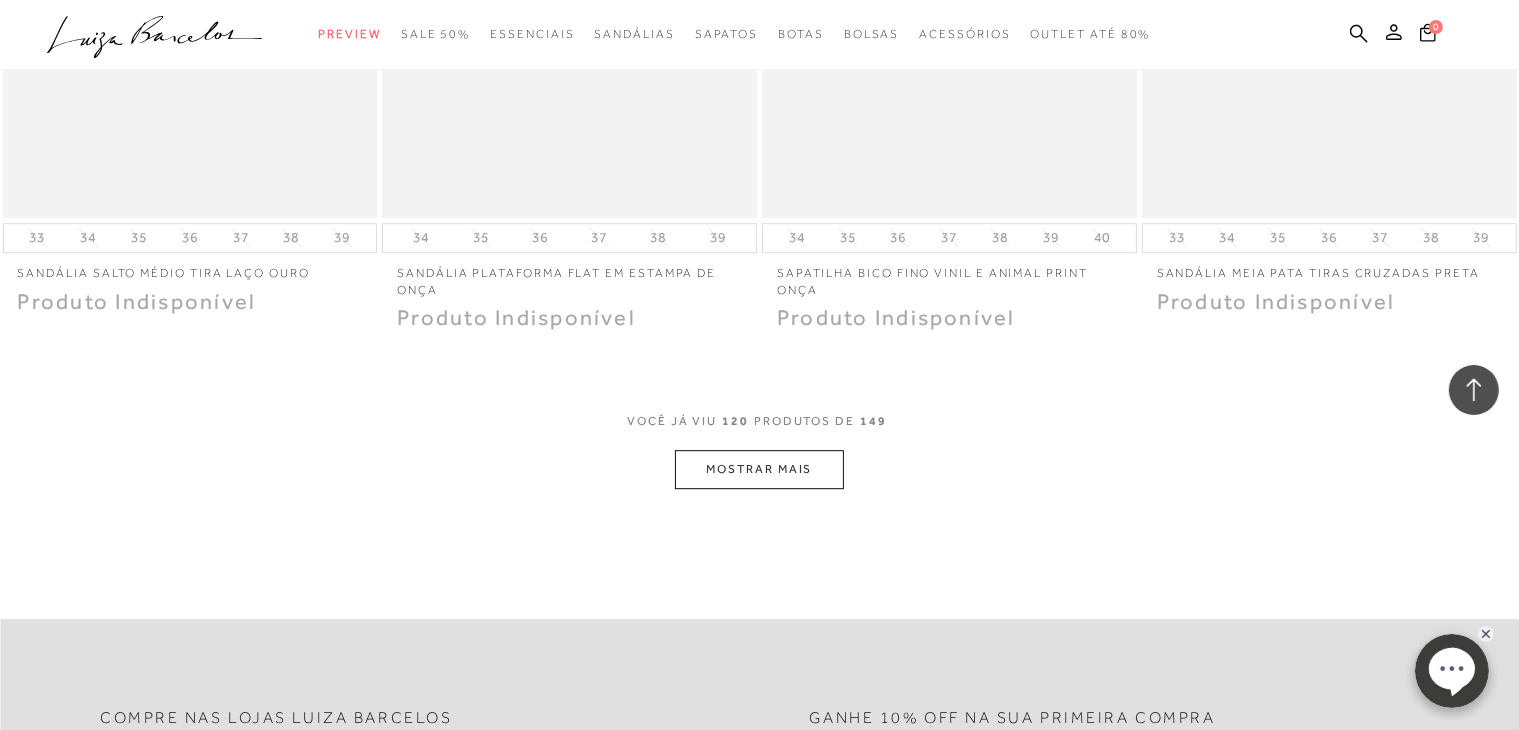 click on "MOSTRAR MAIS" at bounding box center (759, 469) 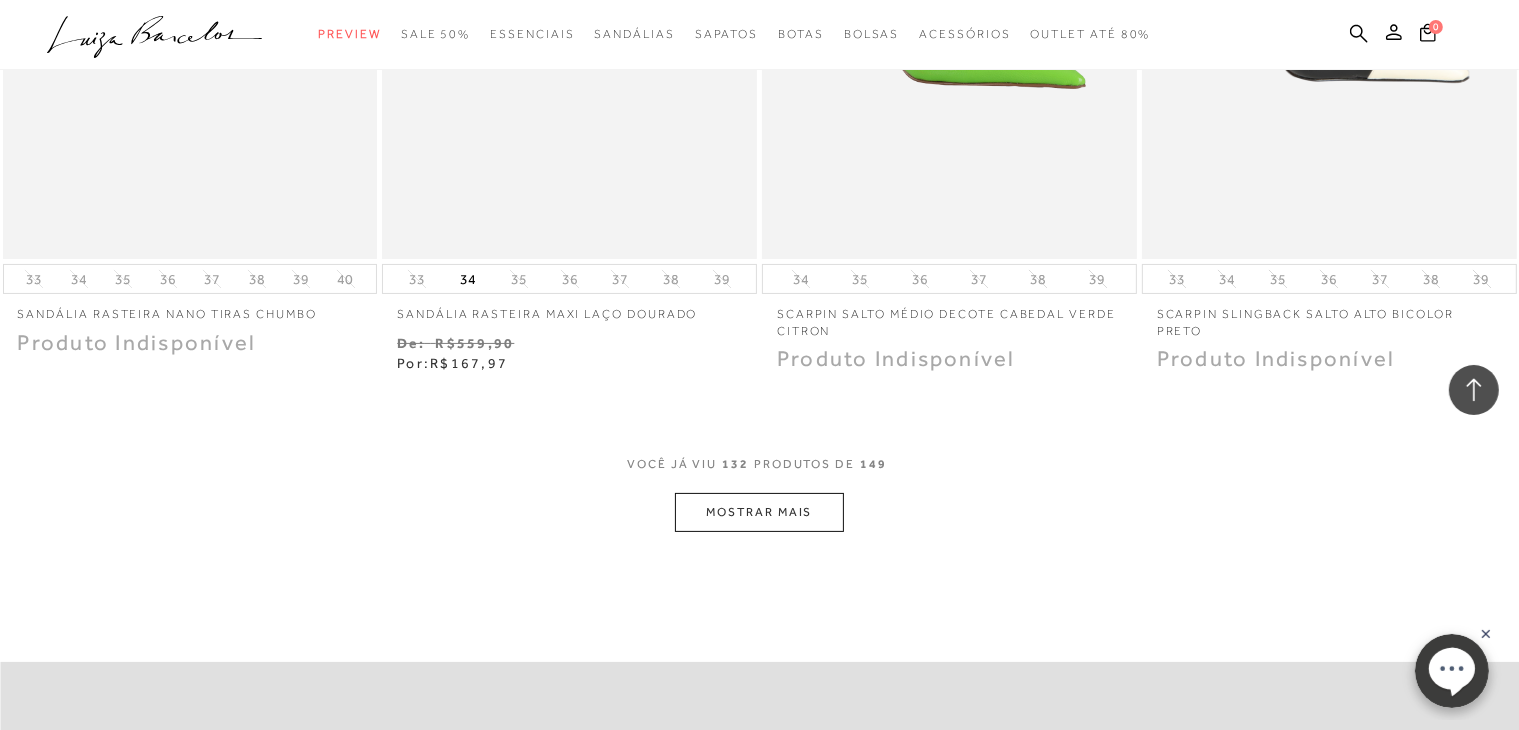 scroll, scrollTop: 23100, scrollLeft: 0, axis: vertical 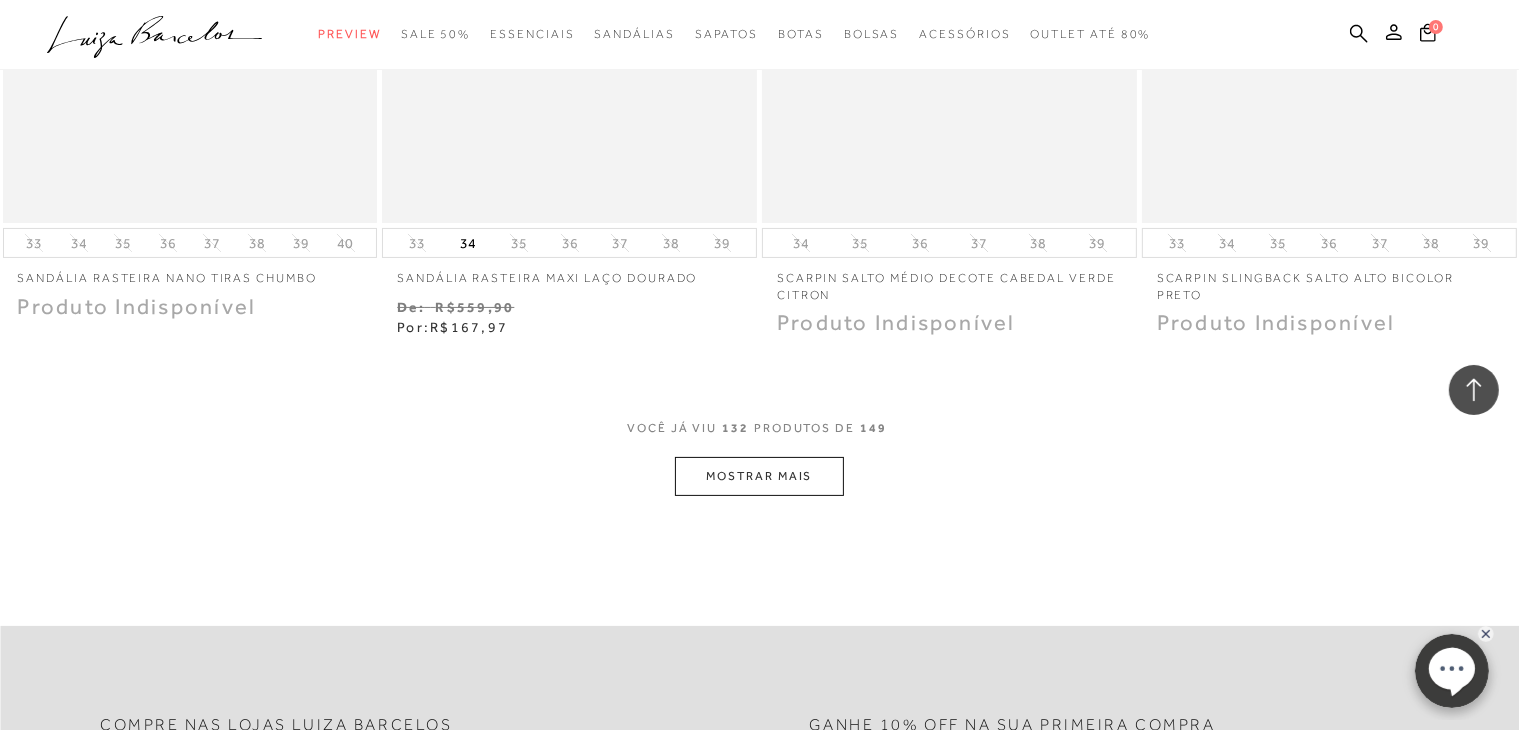 click on "MOSTRAR MAIS" at bounding box center [759, 476] 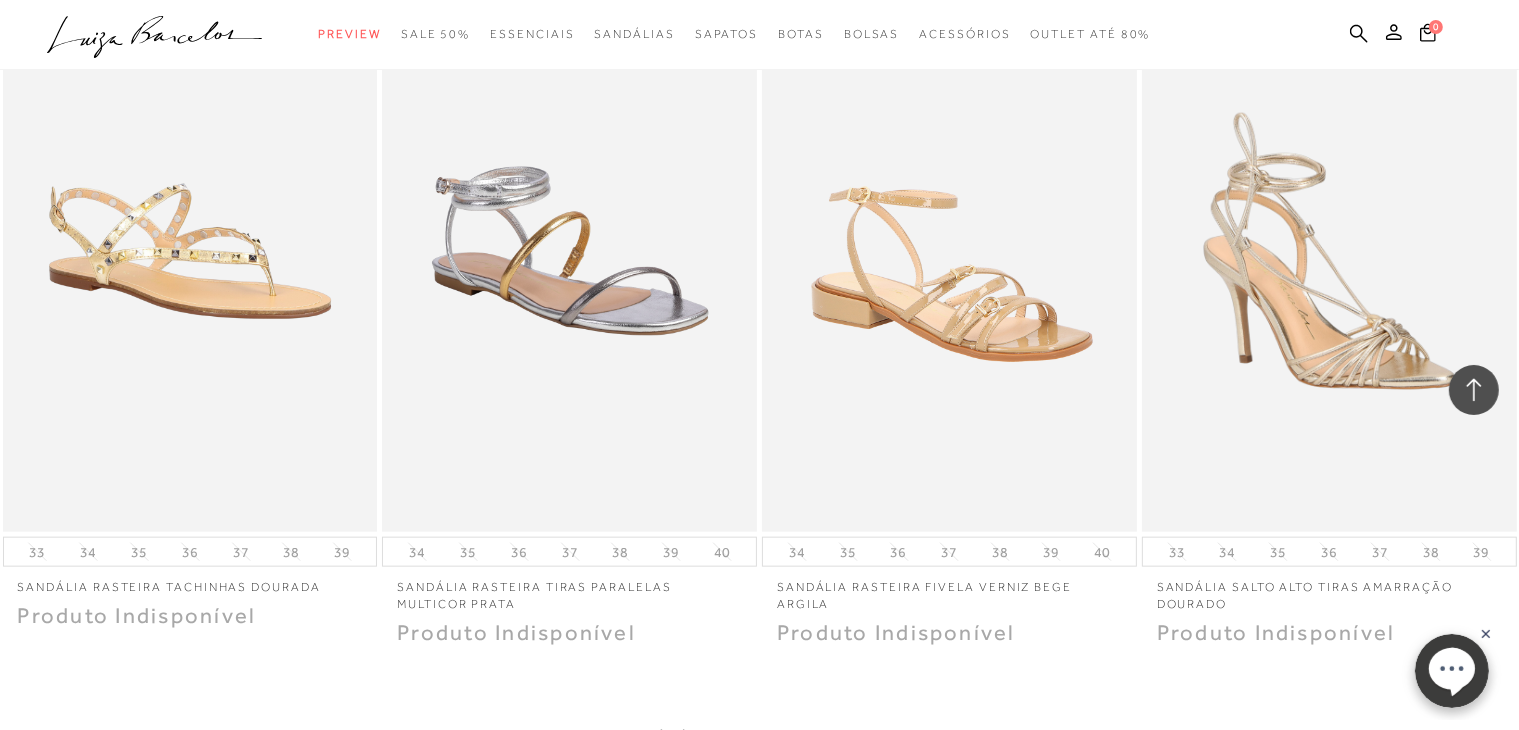 scroll, scrollTop: 25000, scrollLeft: 0, axis: vertical 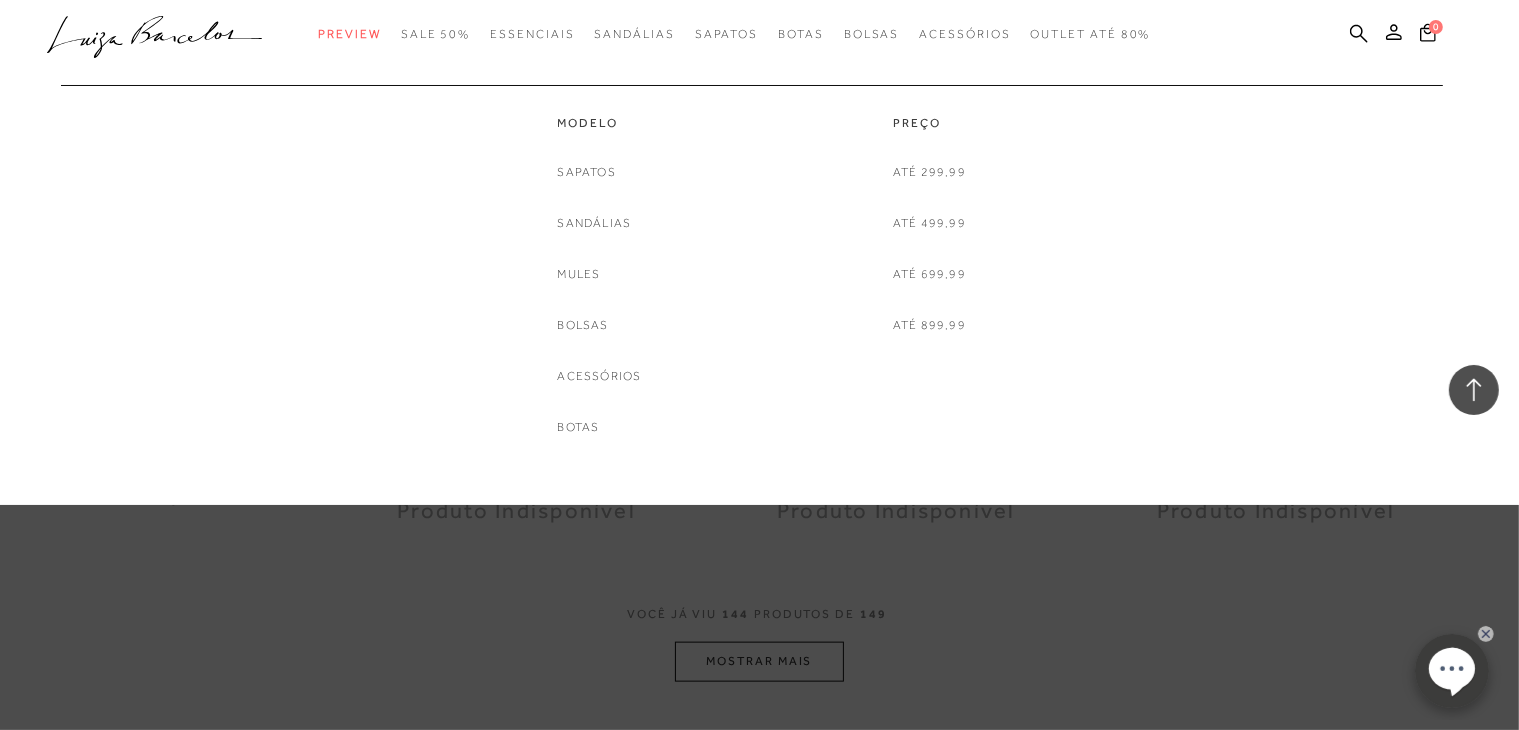 click on "Até 299,99" at bounding box center (929, 172) 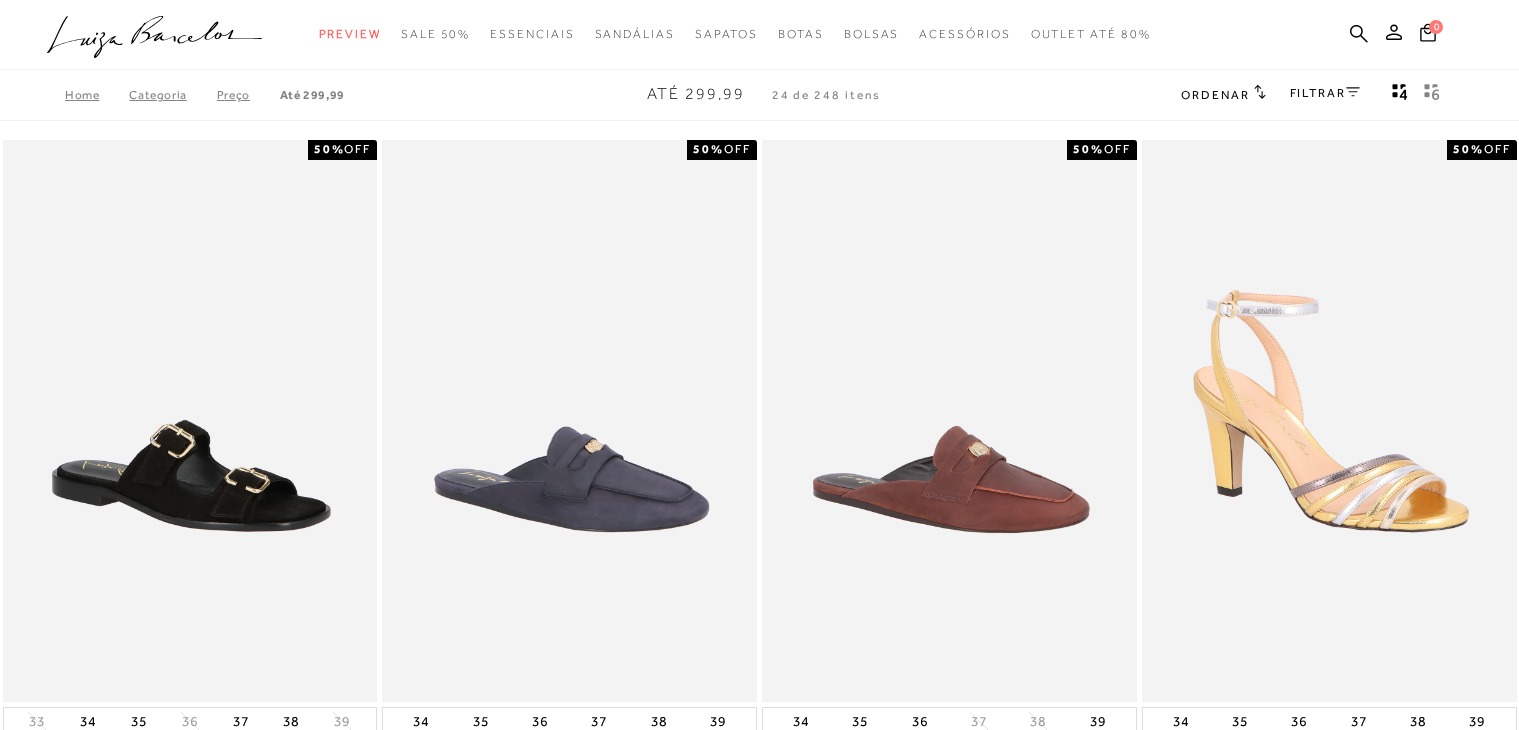 scroll, scrollTop: 0, scrollLeft: 0, axis: both 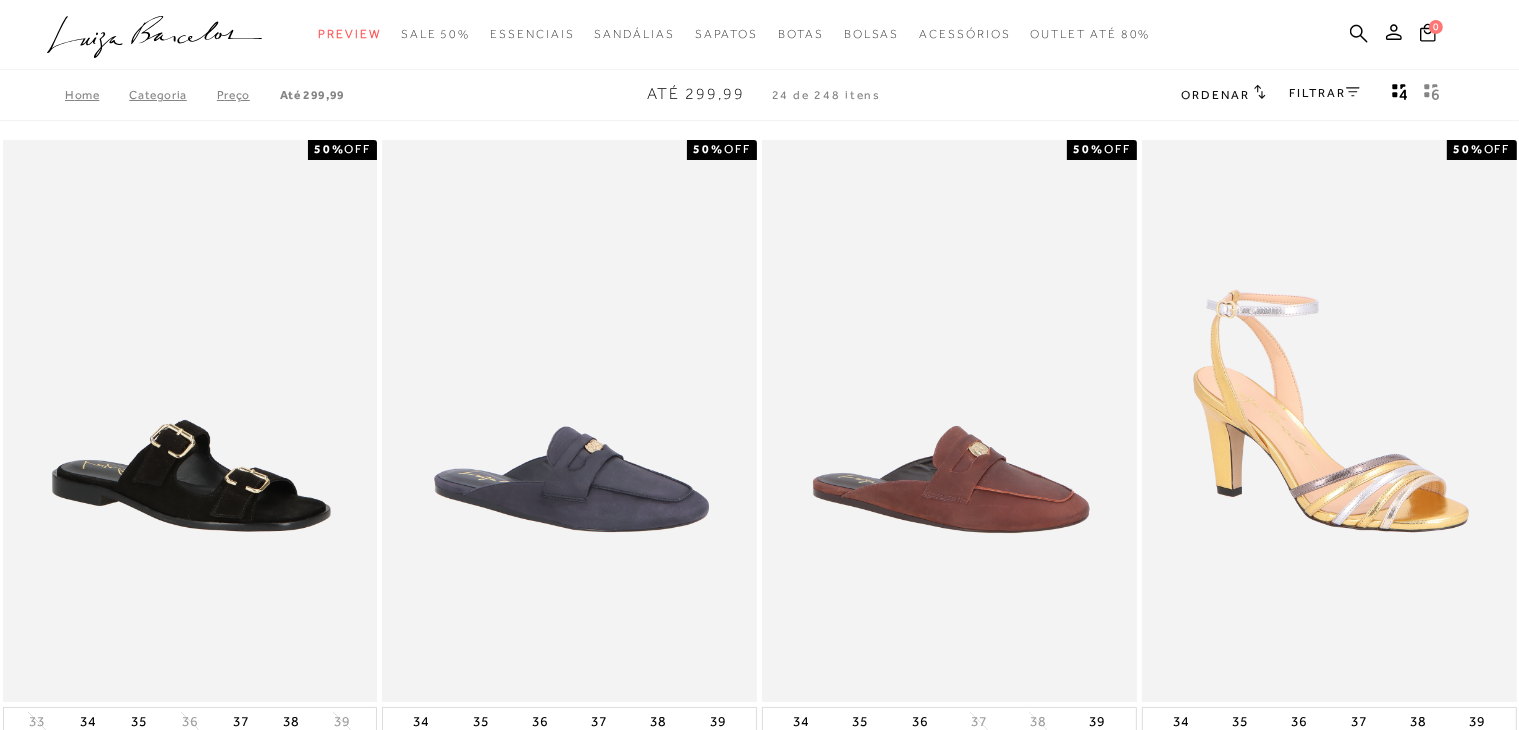 drag, startPoint x: 1432, startPoint y: 91, endPoint x: 1312, endPoint y: 105, distance: 120.8139 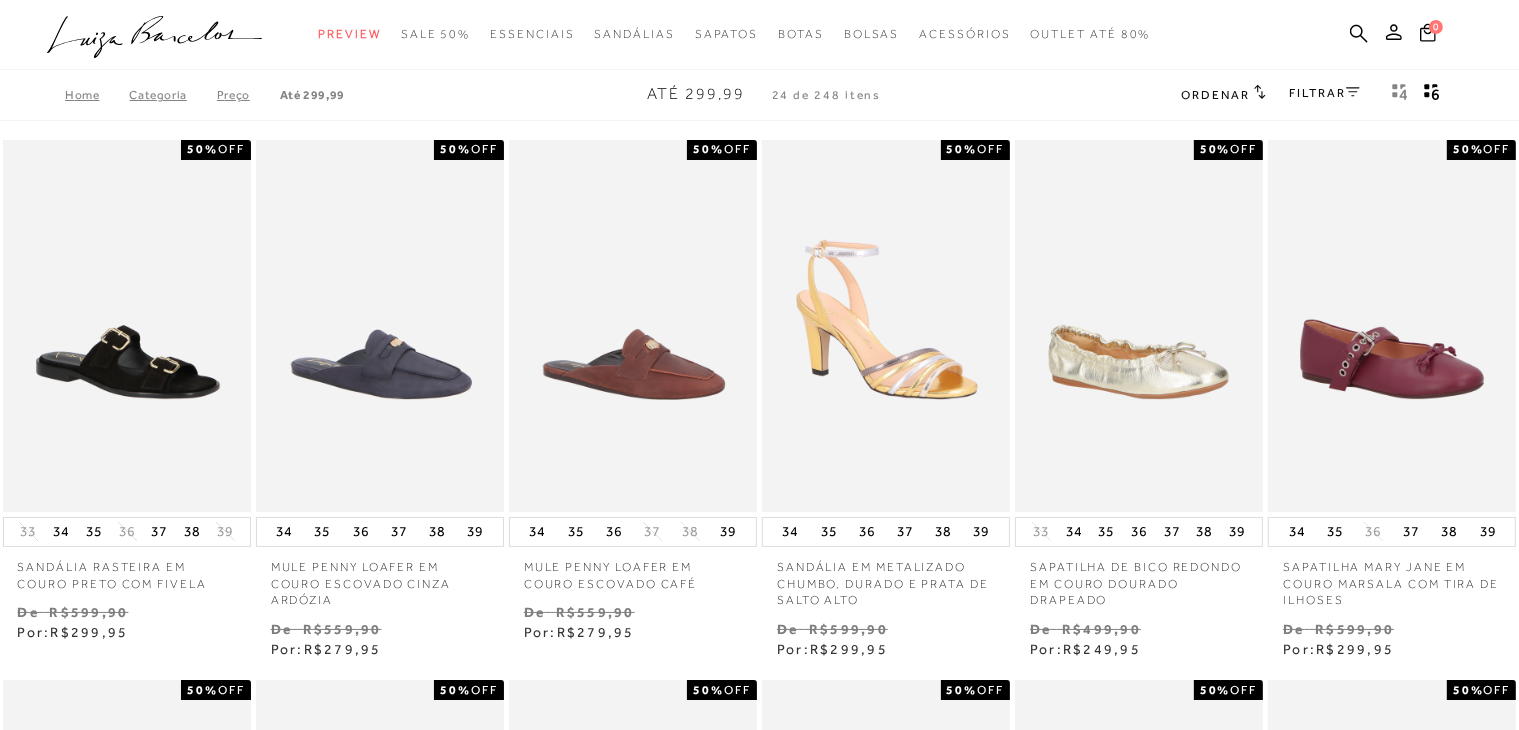 click on "FILTRAR" at bounding box center (1325, 93) 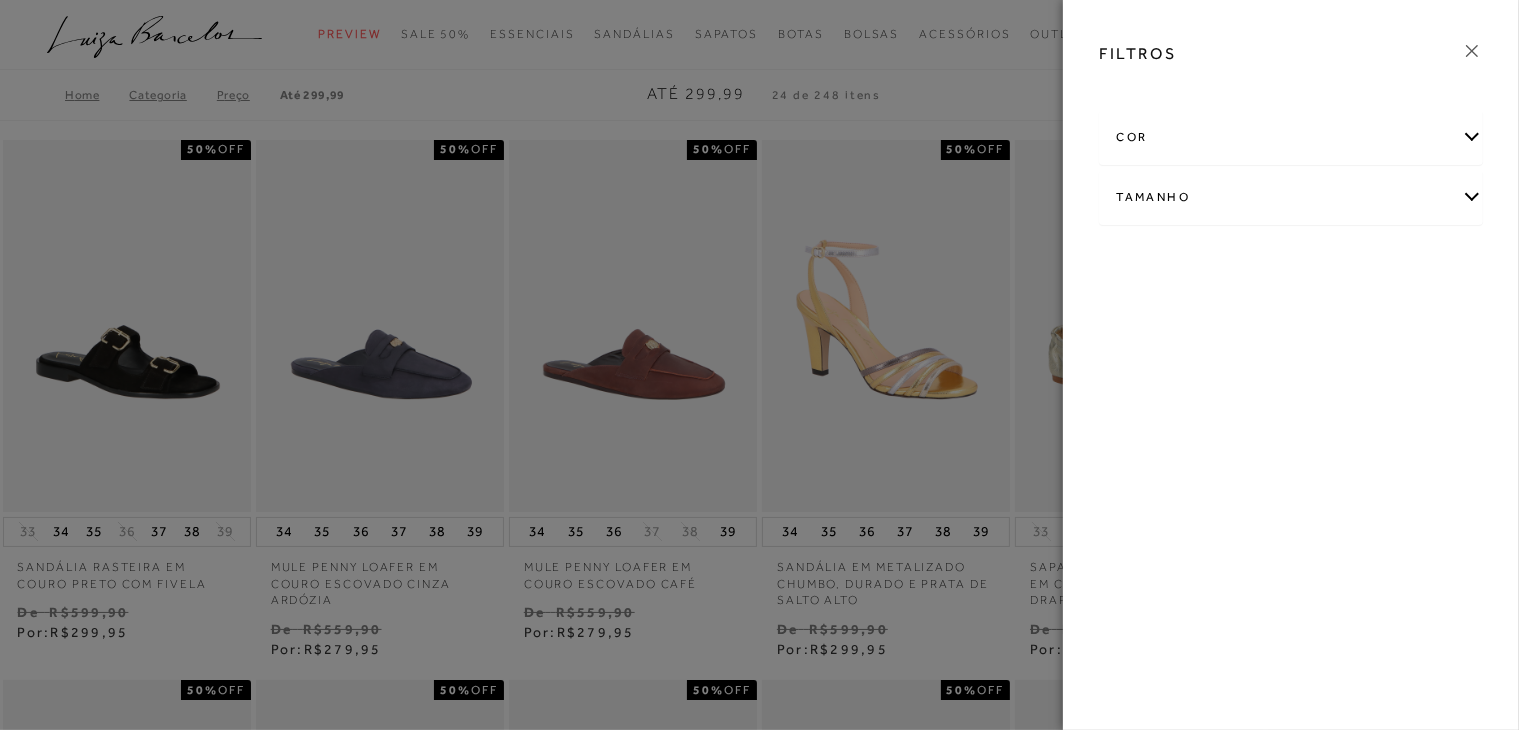 click on "Tamanho" at bounding box center (1291, 197) 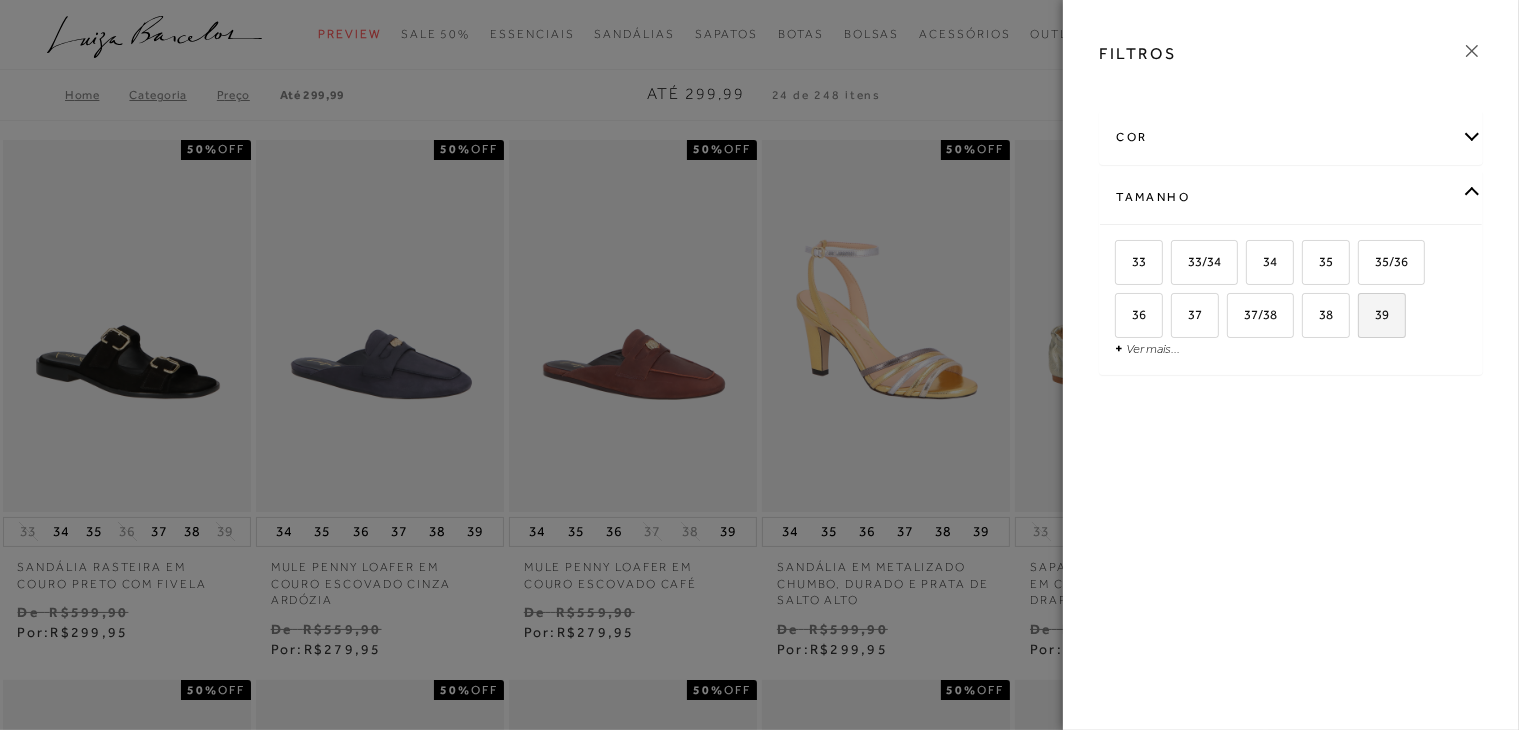 click on "39" at bounding box center [1374, 314] 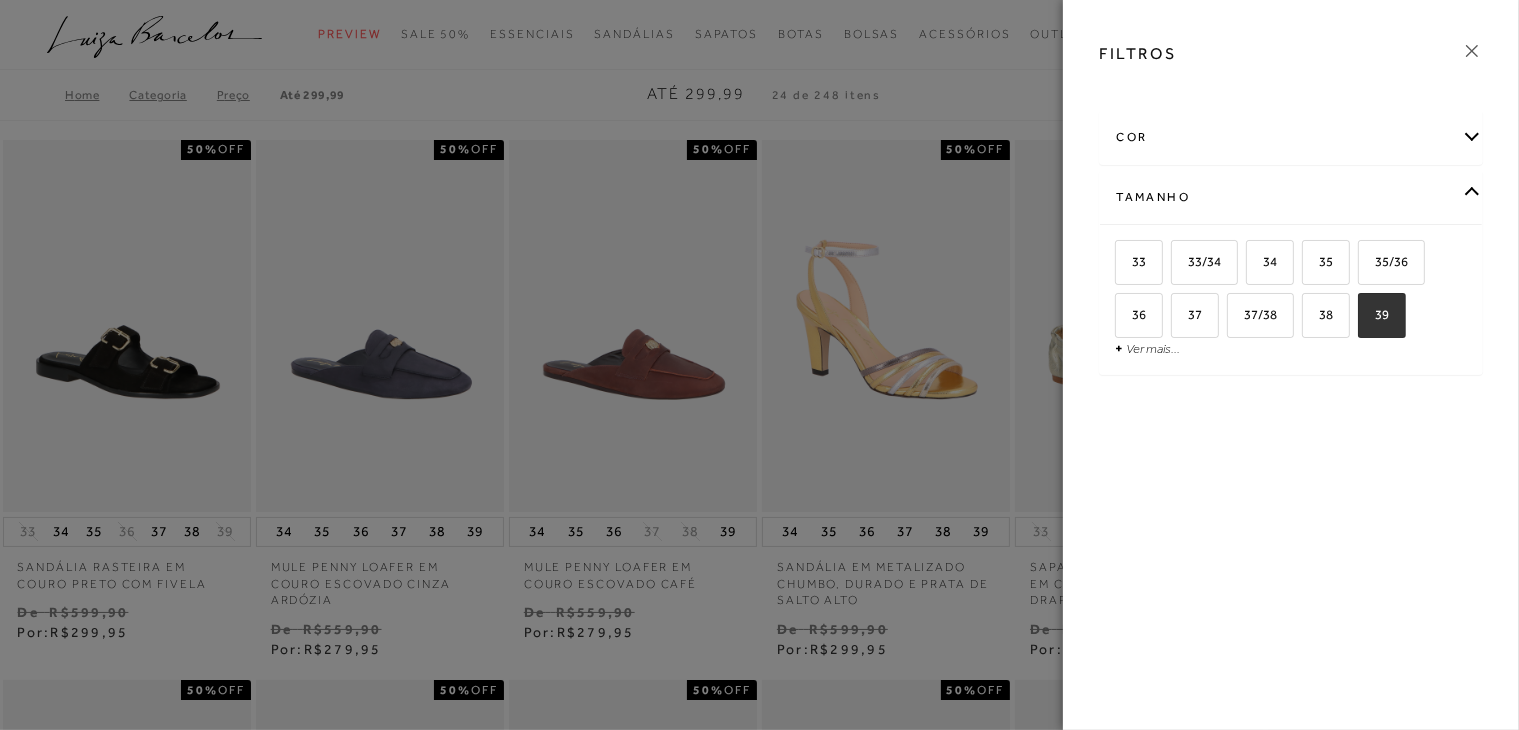 checkbox on "true" 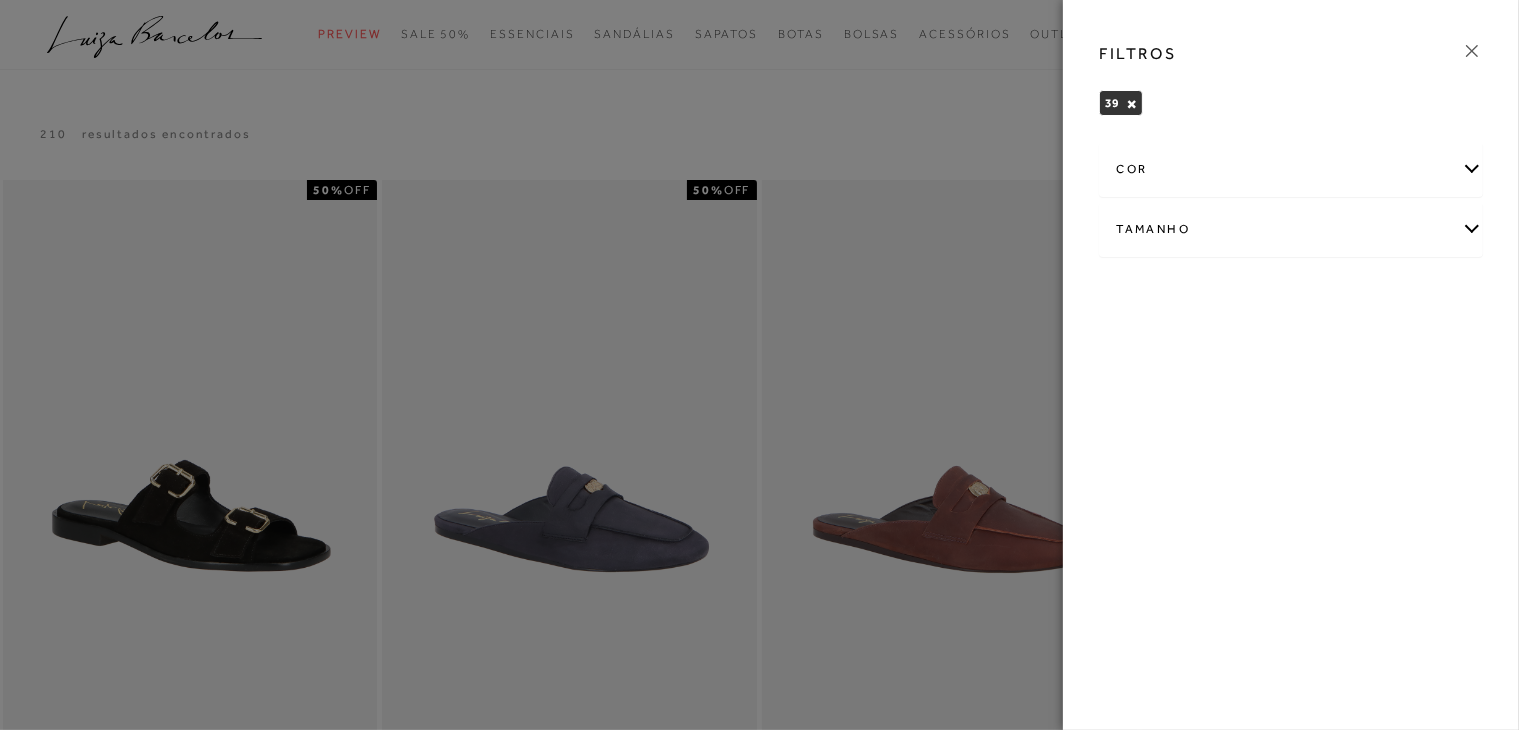 click 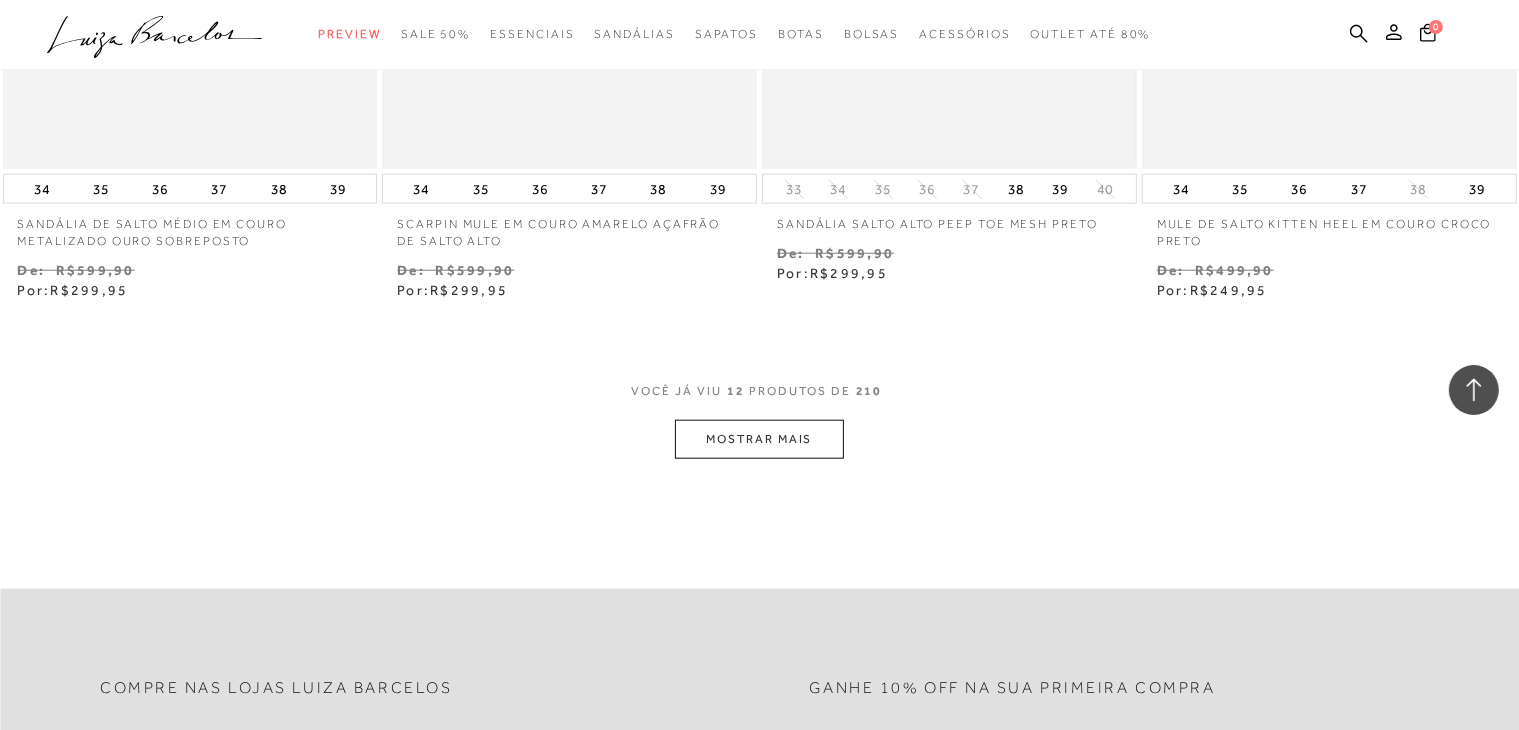 scroll, scrollTop: 2000, scrollLeft: 0, axis: vertical 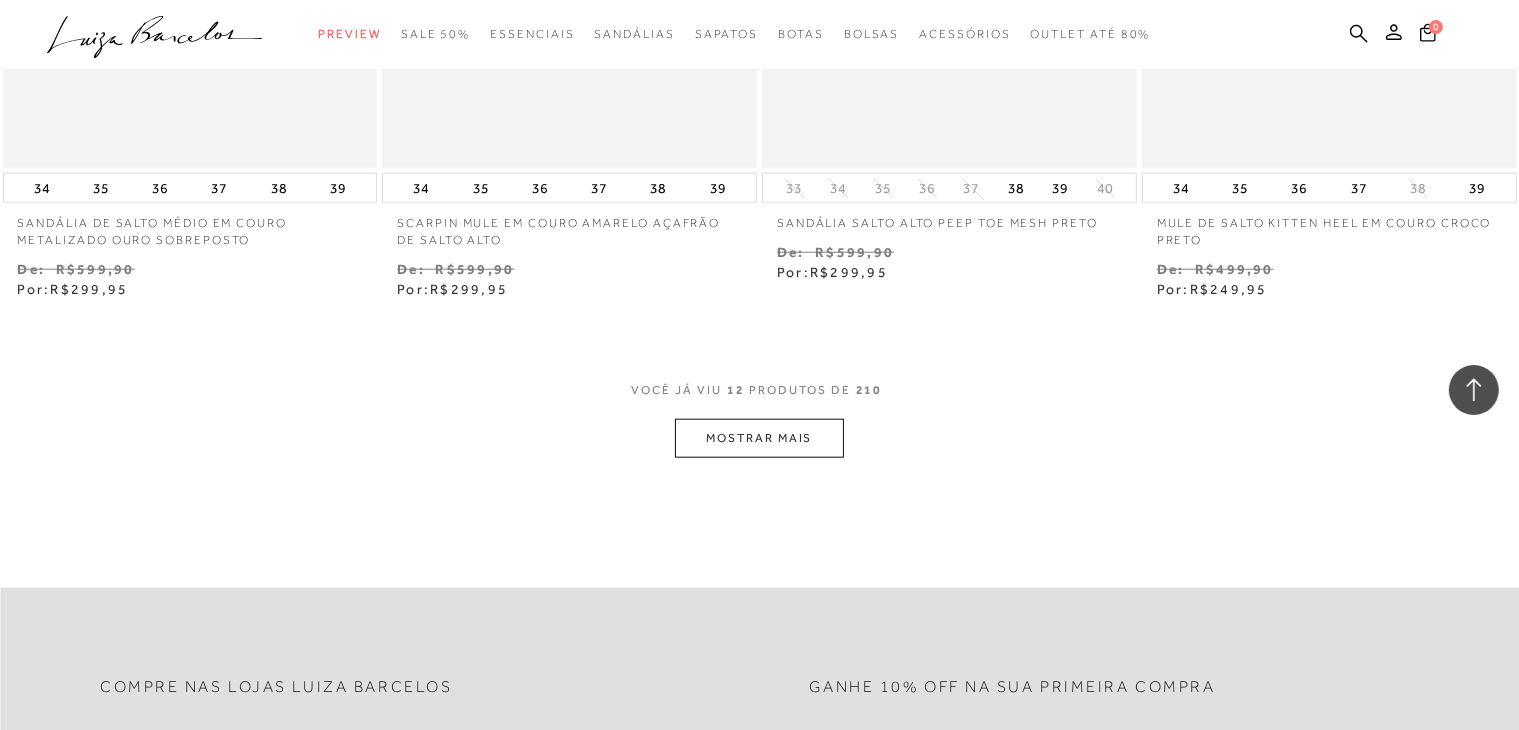 click on "MOSTRAR MAIS" at bounding box center [759, 438] 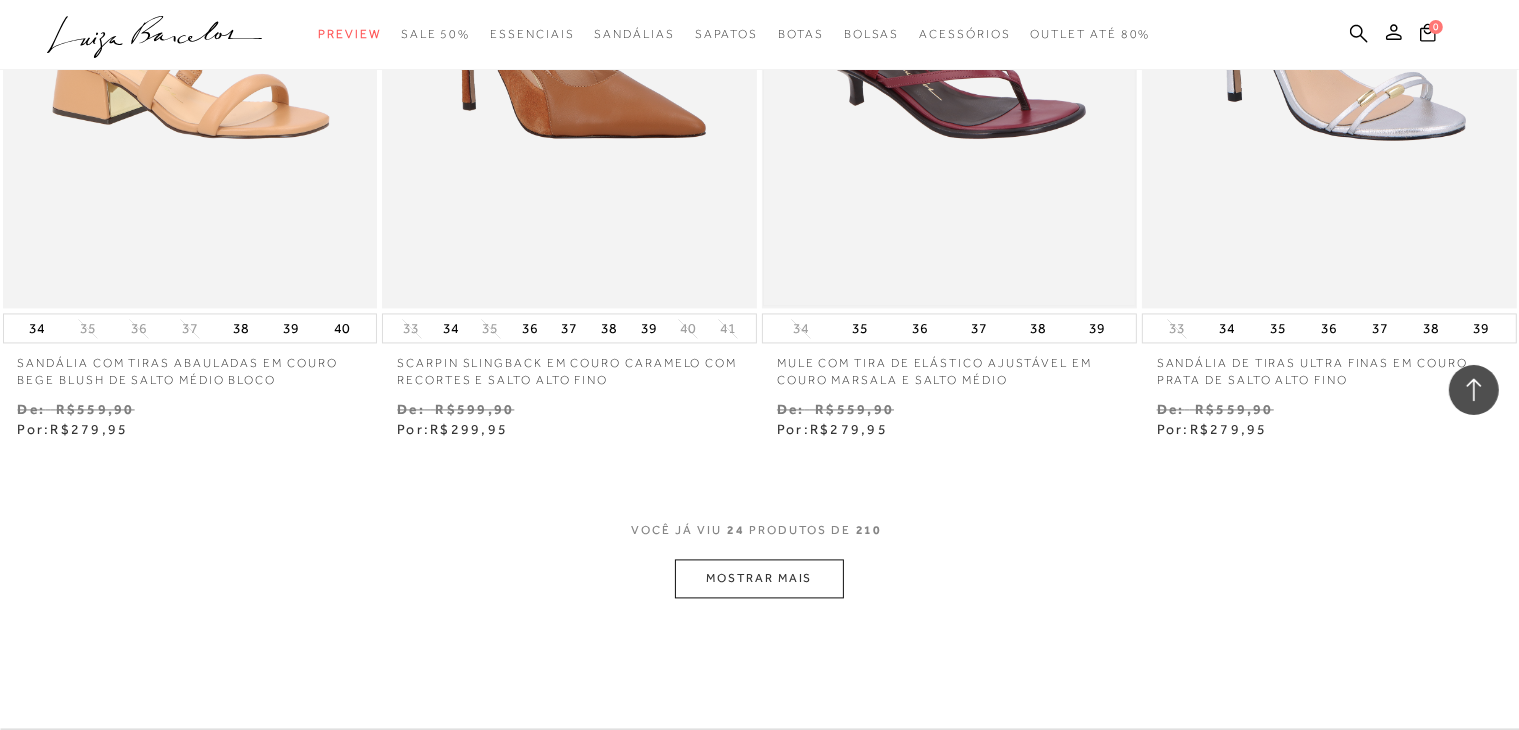 scroll, scrollTop: 4100, scrollLeft: 0, axis: vertical 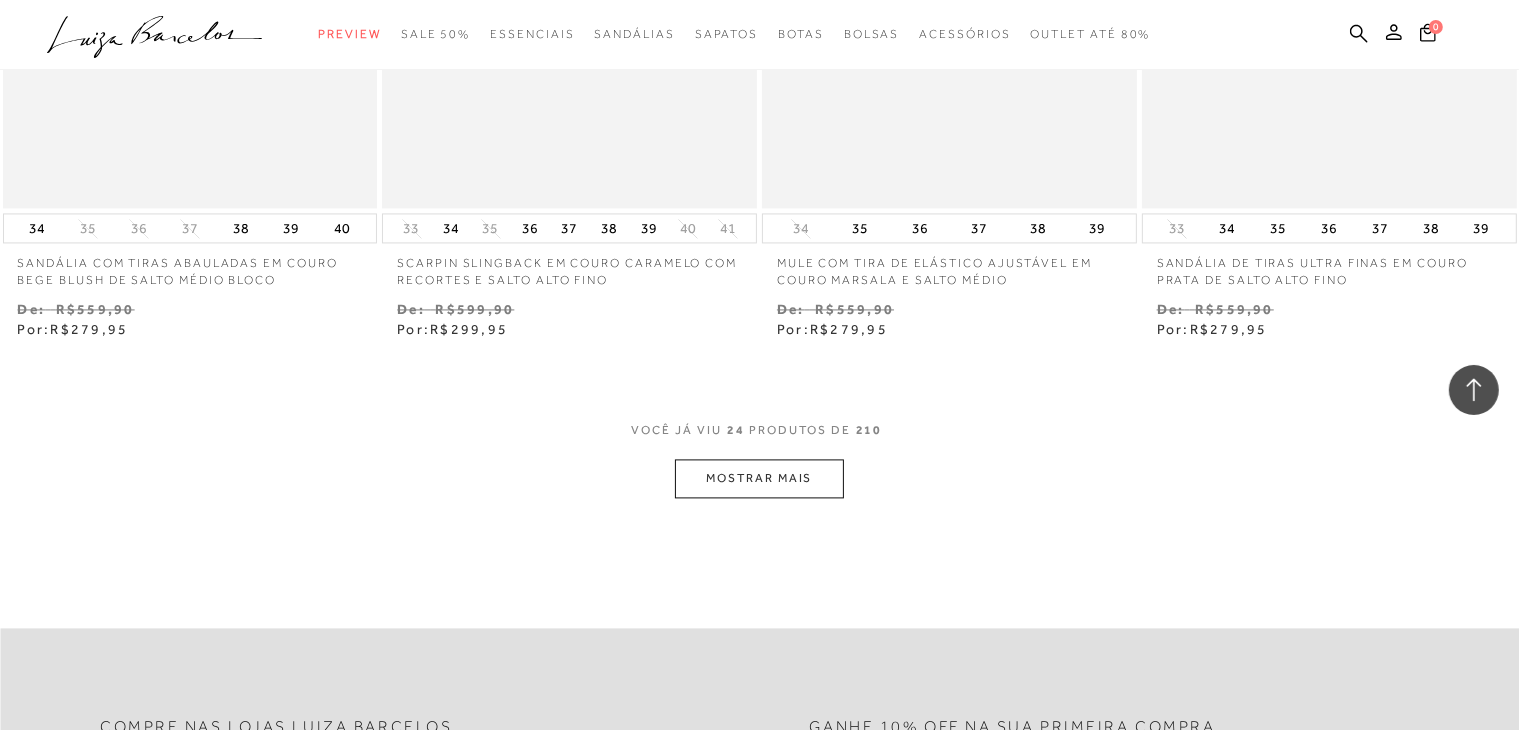 click on "MOSTRAR MAIS" at bounding box center [759, 478] 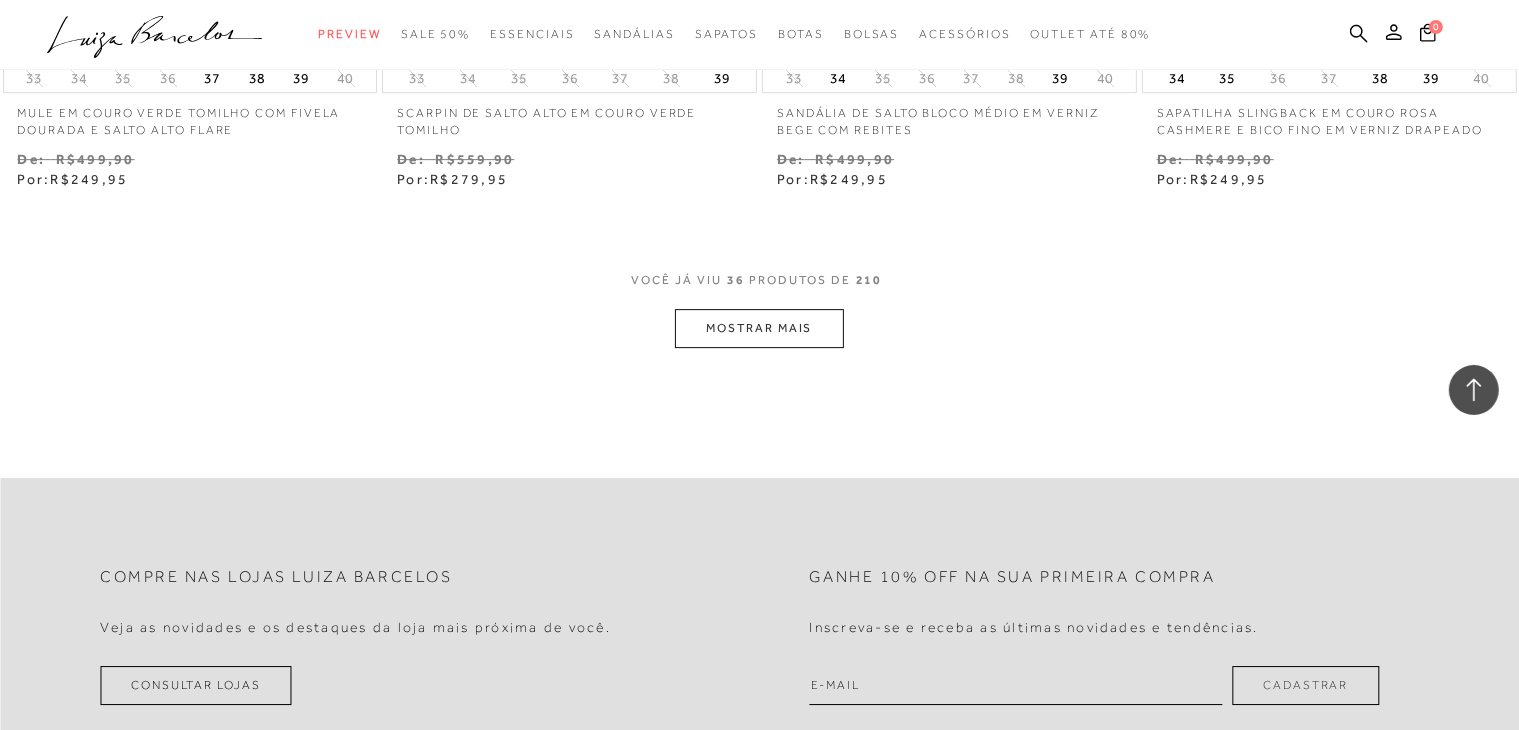 scroll, scrollTop: 6400, scrollLeft: 0, axis: vertical 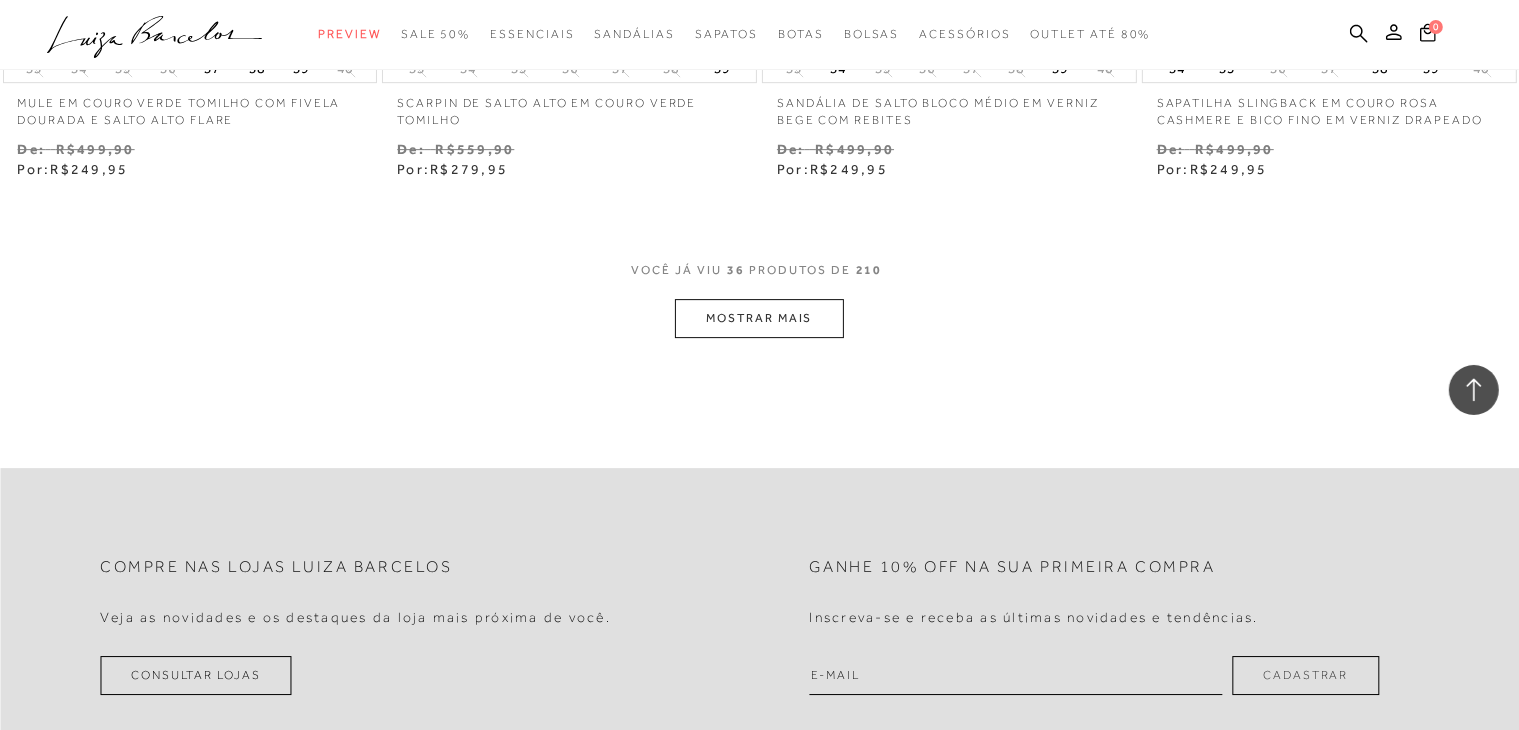 click on "MOSTRAR MAIS" at bounding box center [759, 318] 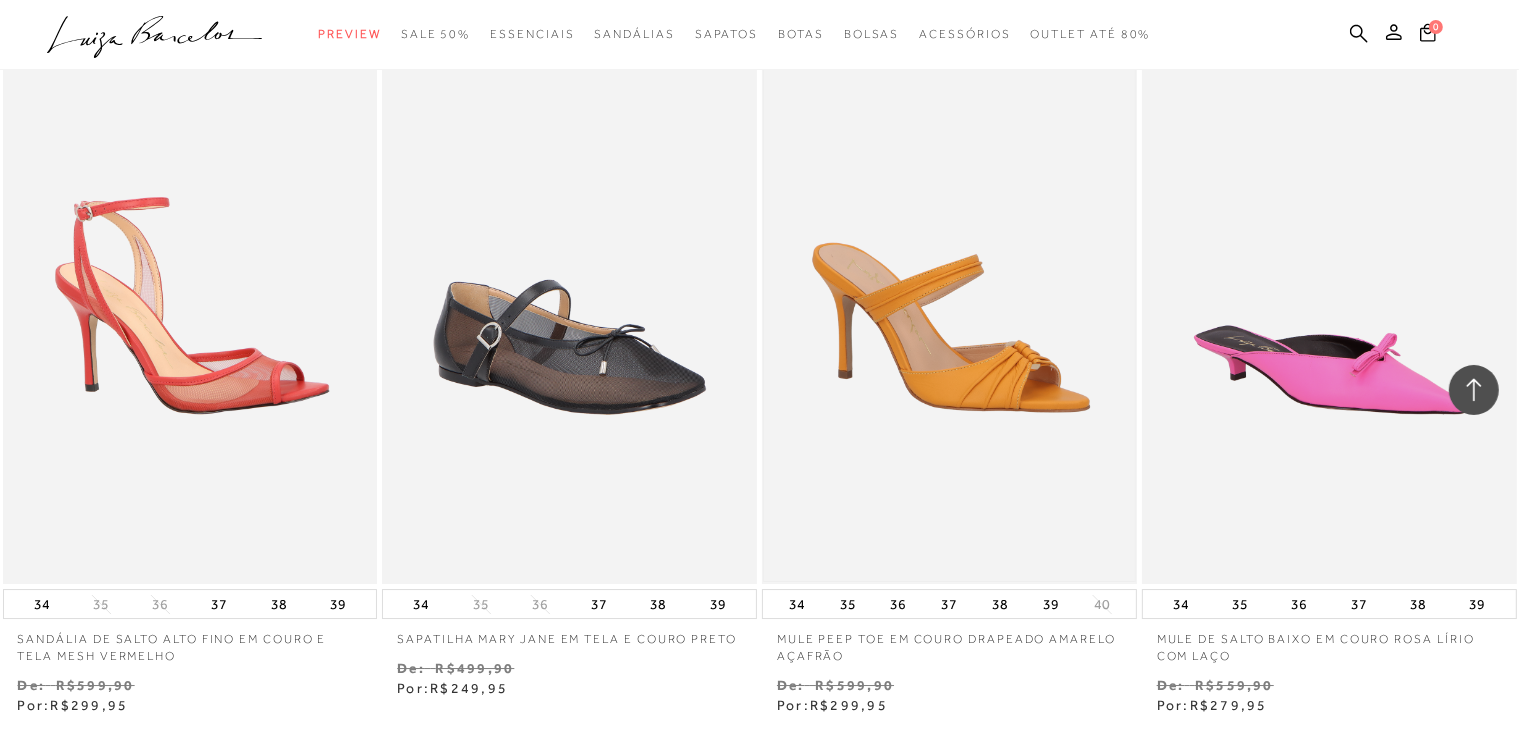 scroll, scrollTop: 6600, scrollLeft: 0, axis: vertical 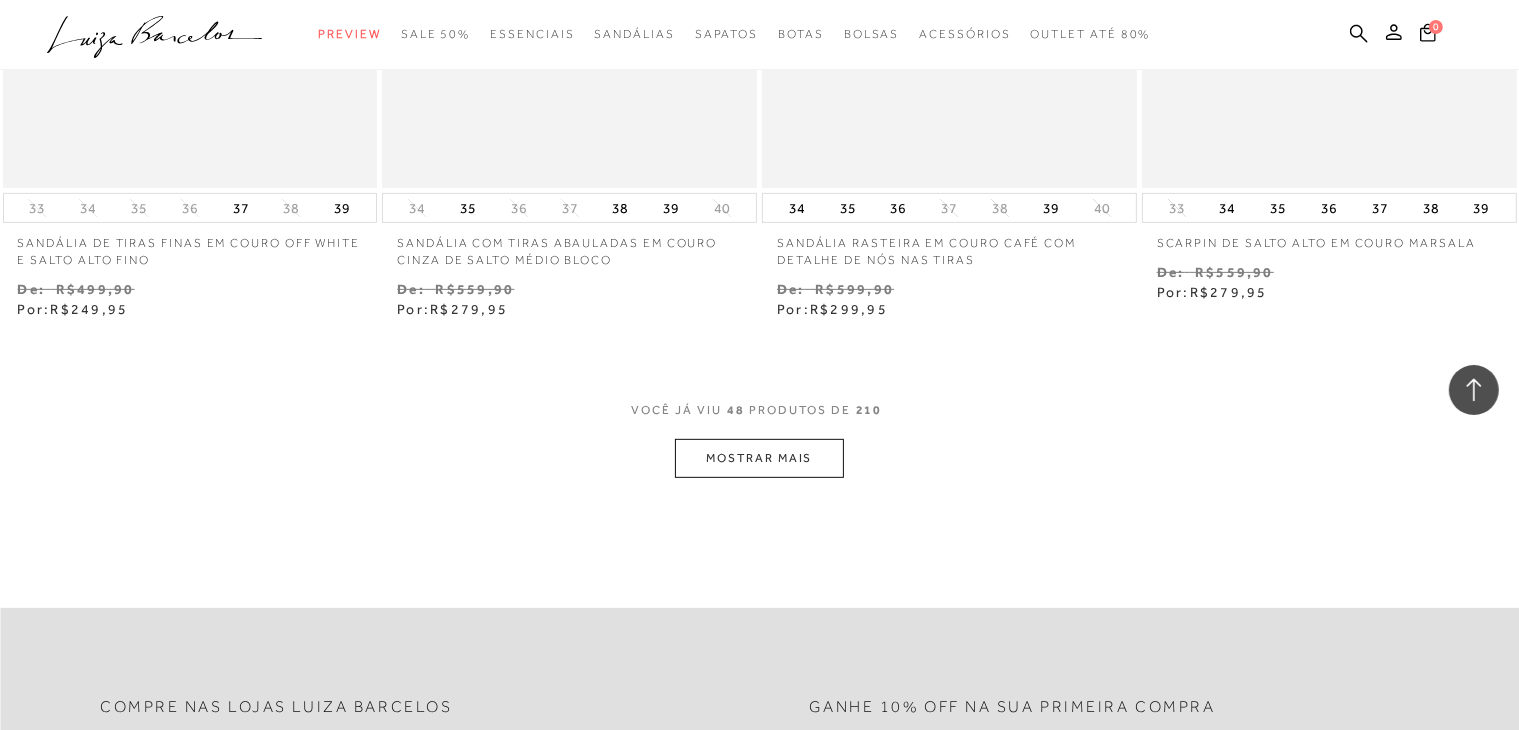 click on "MOSTRAR MAIS" at bounding box center [759, 458] 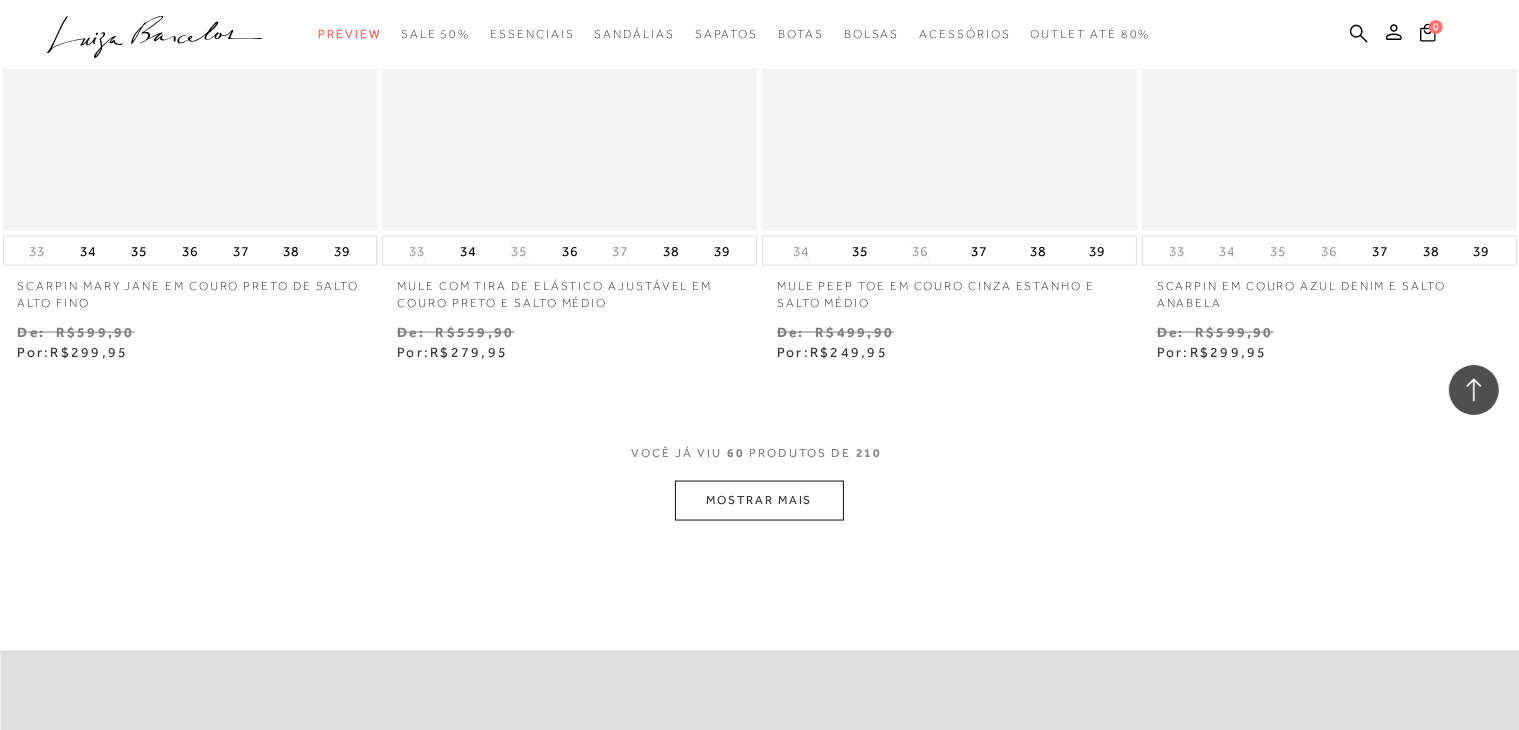 scroll, scrollTop: 10500, scrollLeft: 0, axis: vertical 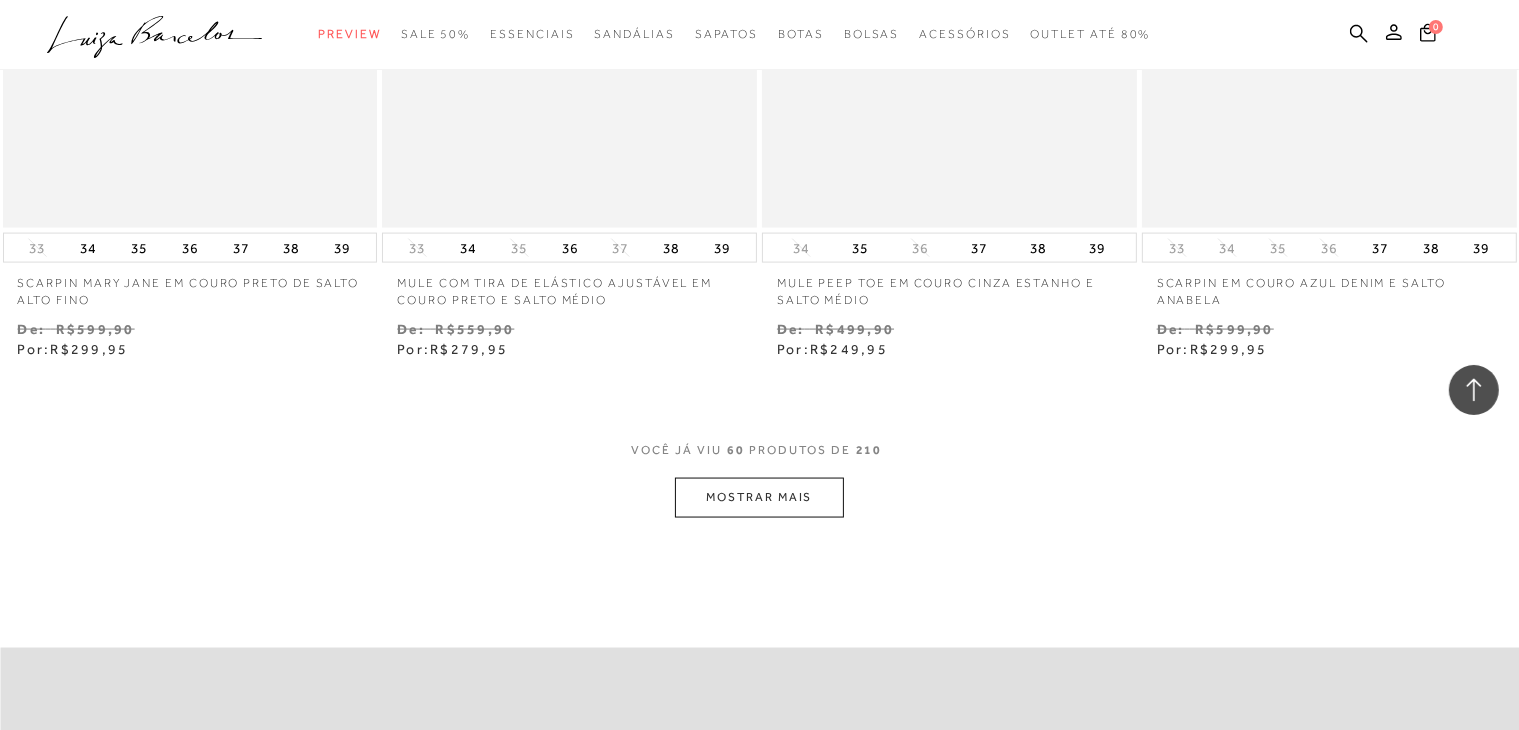 click on "MOSTRAR MAIS" at bounding box center [759, 497] 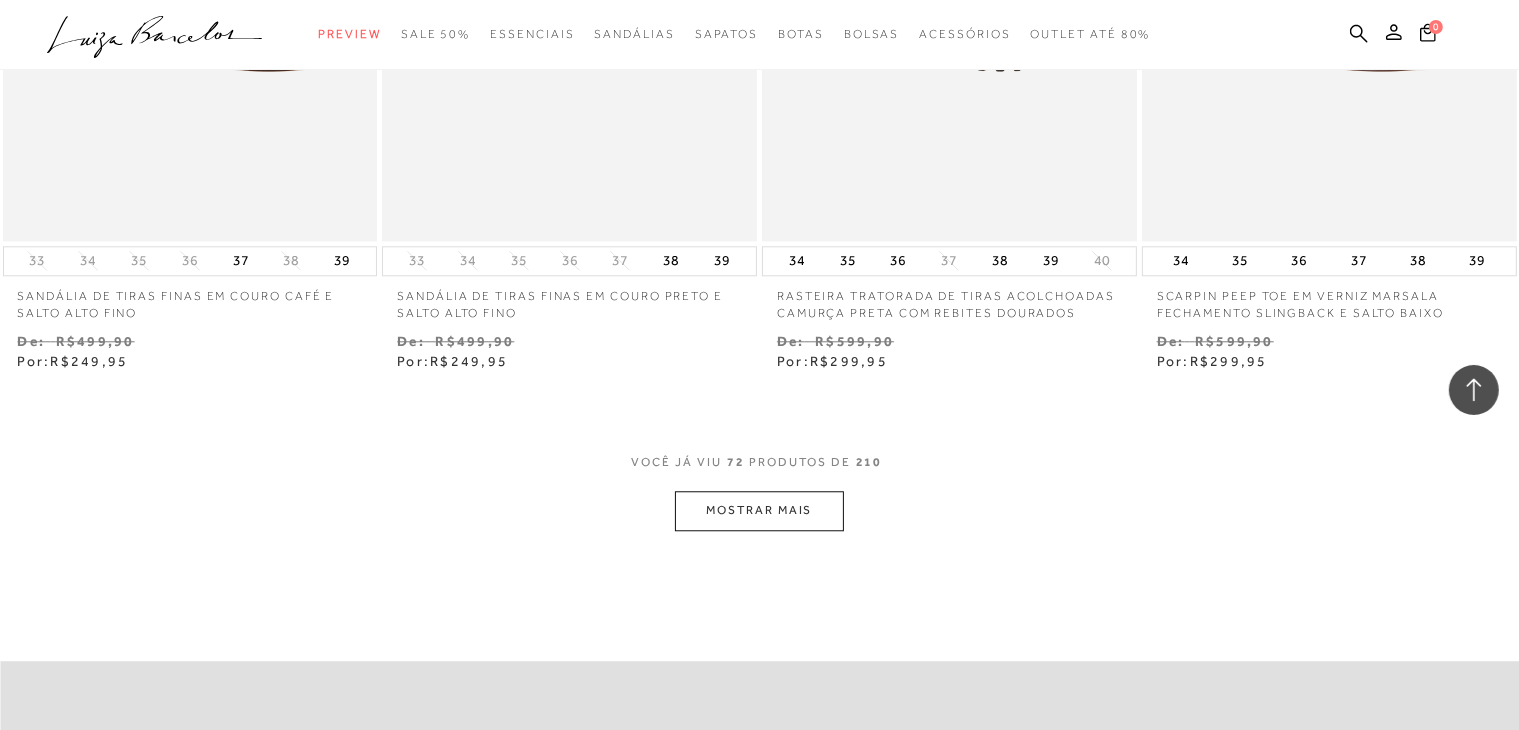 scroll, scrollTop: 12700, scrollLeft: 0, axis: vertical 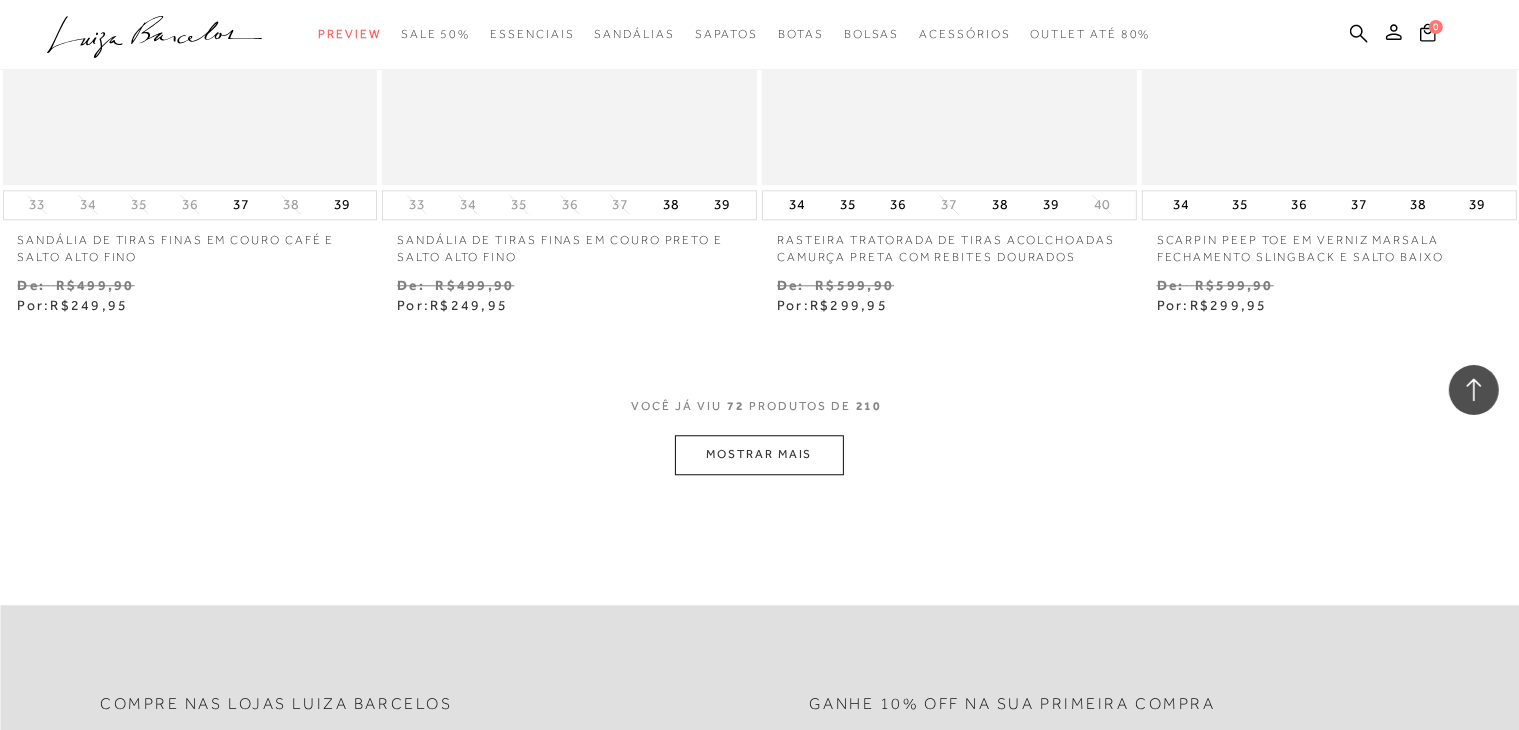 click on "MOSTRAR MAIS" at bounding box center (759, 454) 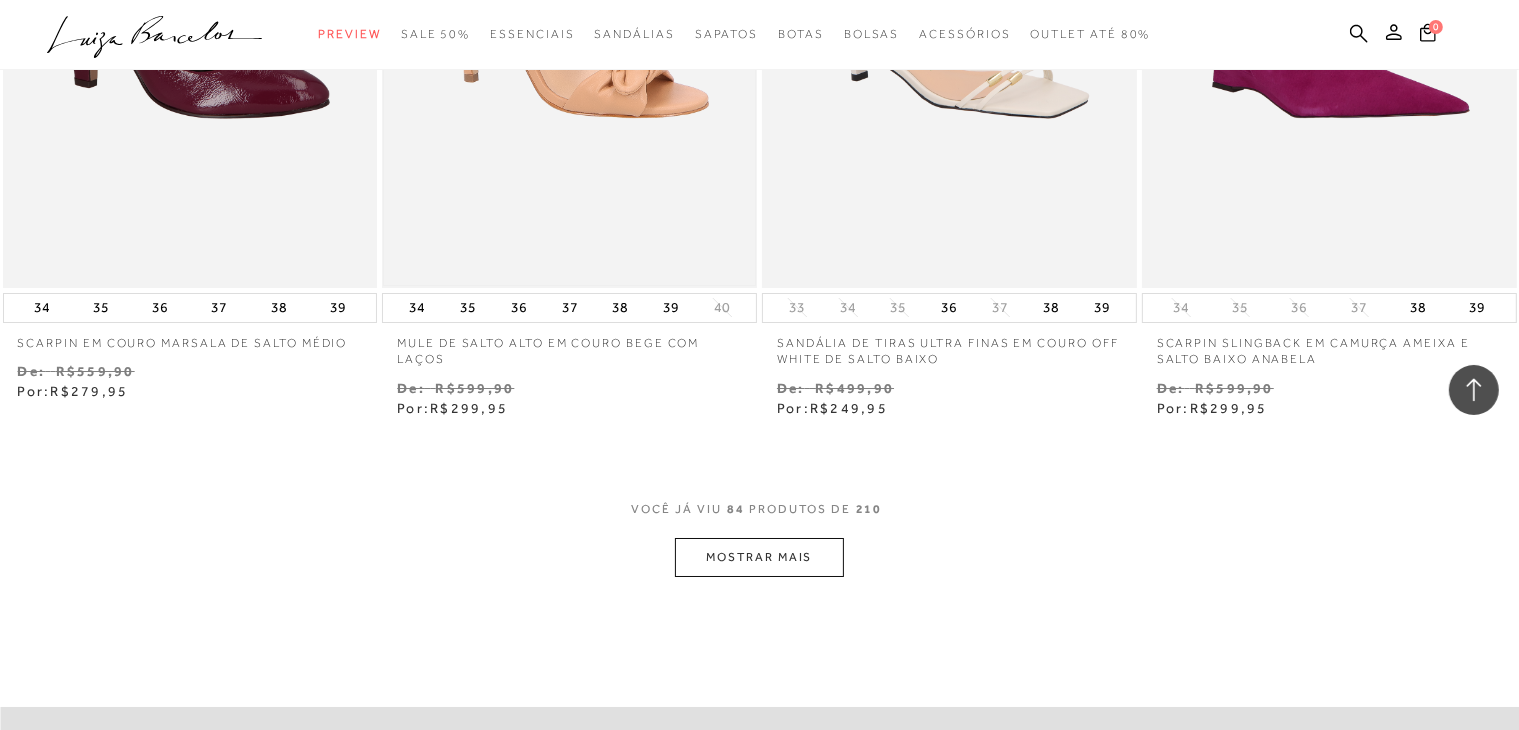 scroll, scrollTop: 14800, scrollLeft: 0, axis: vertical 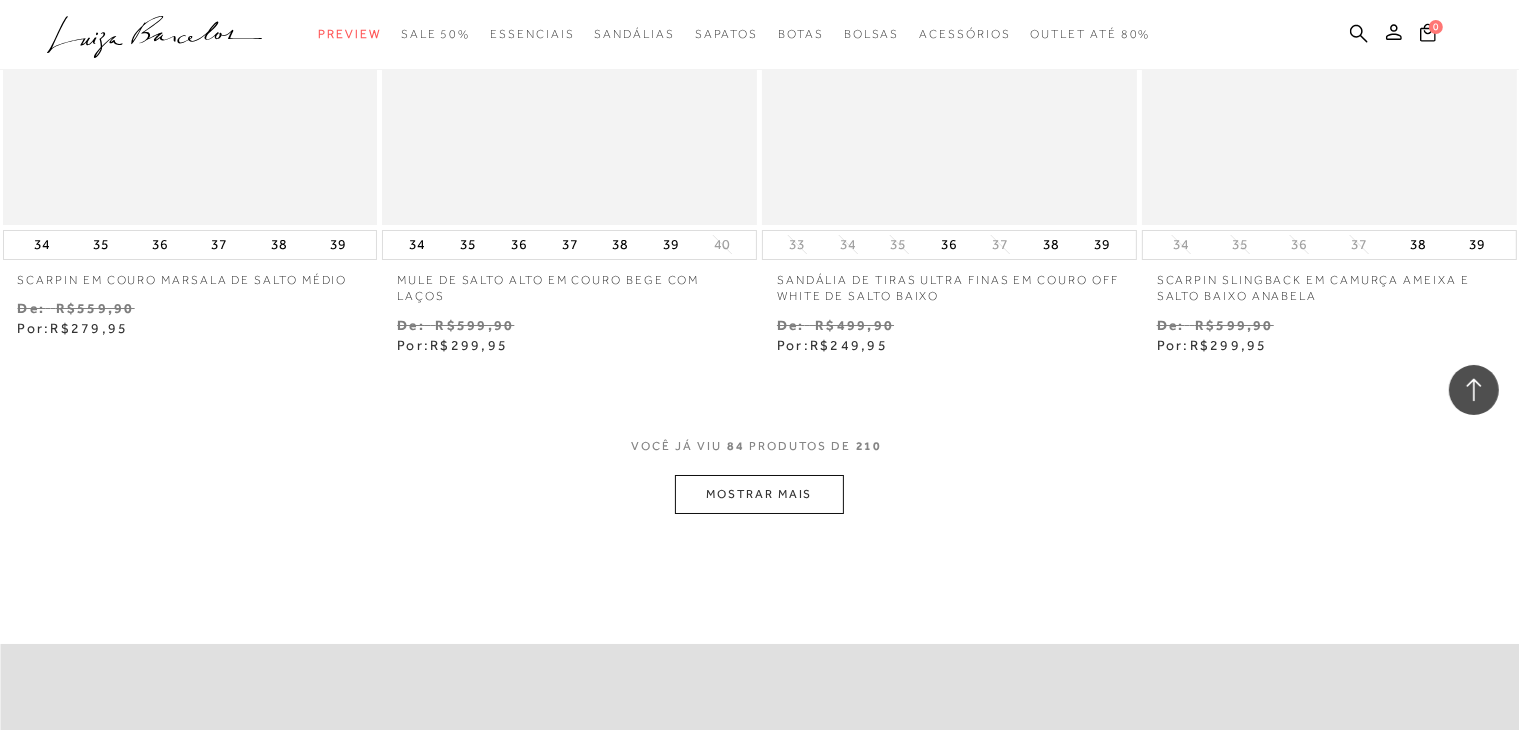 click on "MOSTRAR MAIS" at bounding box center (759, 494) 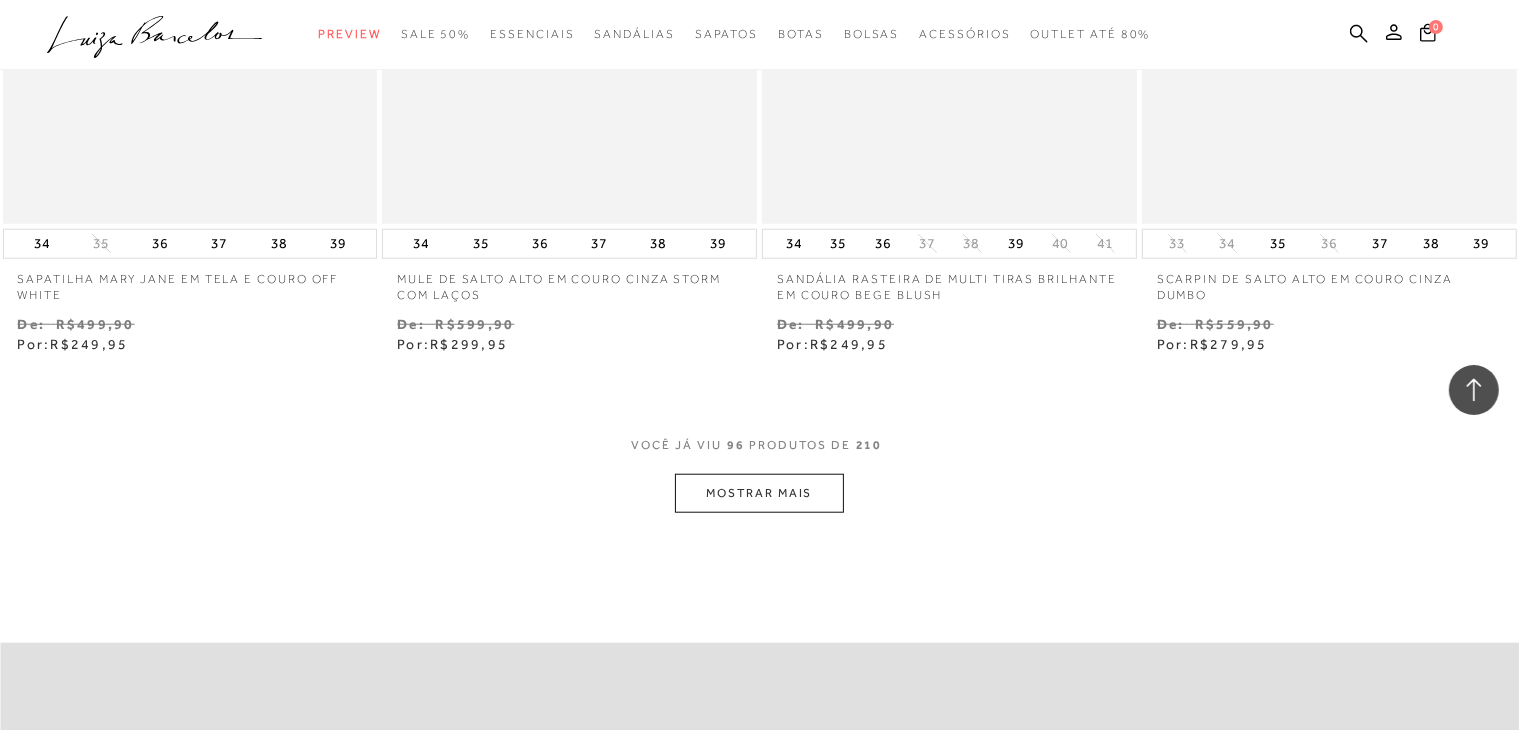 scroll, scrollTop: 17000, scrollLeft: 0, axis: vertical 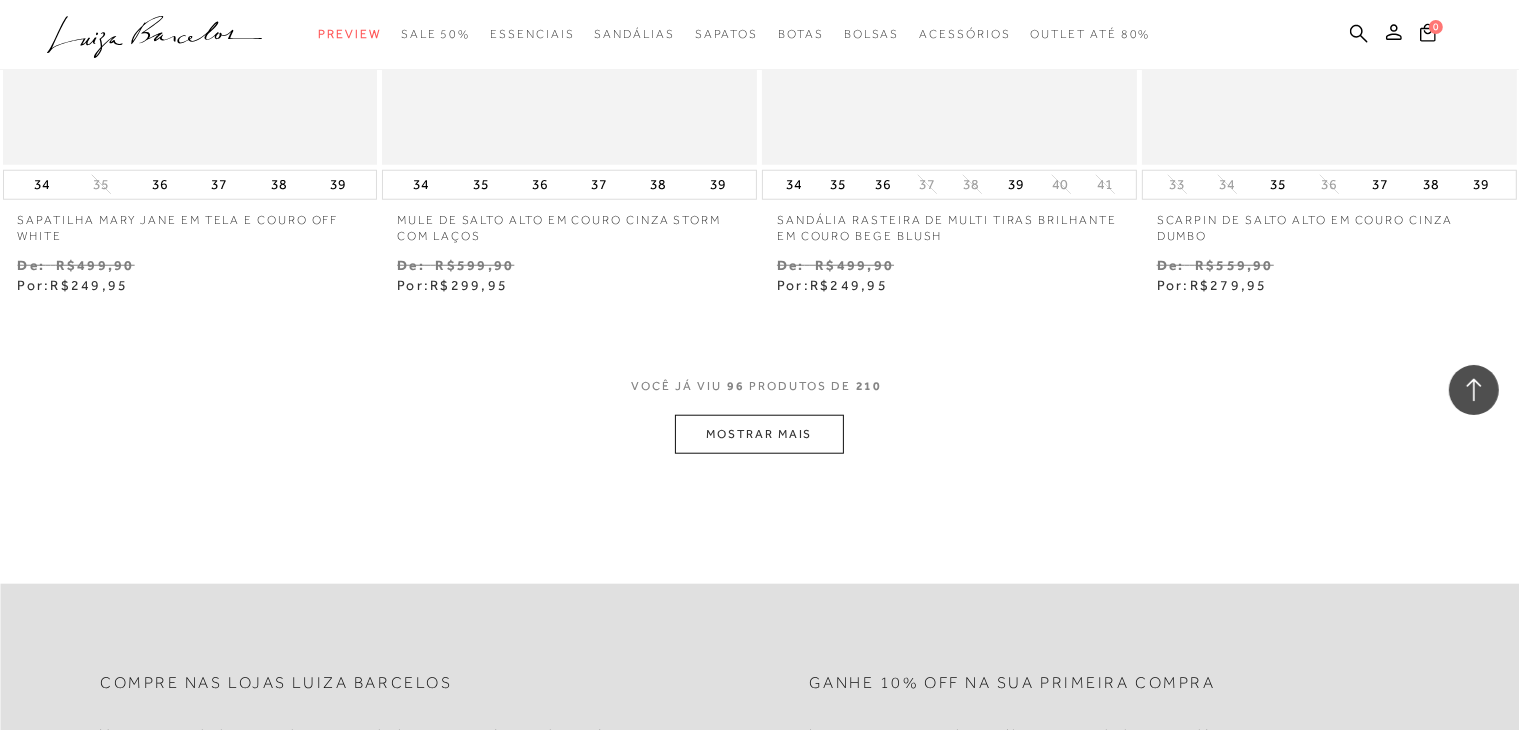 click on "MOSTRAR MAIS" at bounding box center (759, 434) 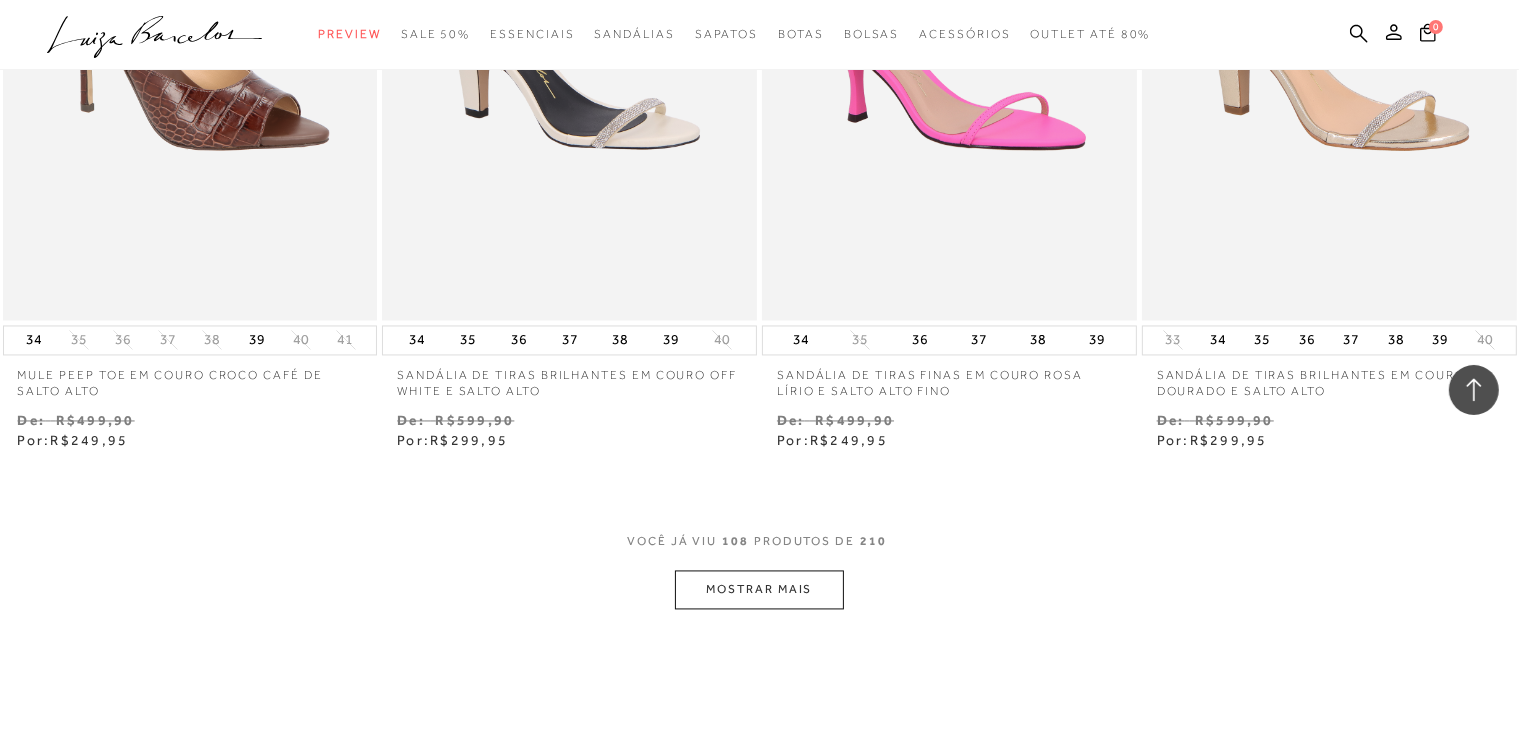 scroll, scrollTop: 19100, scrollLeft: 0, axis: vertical 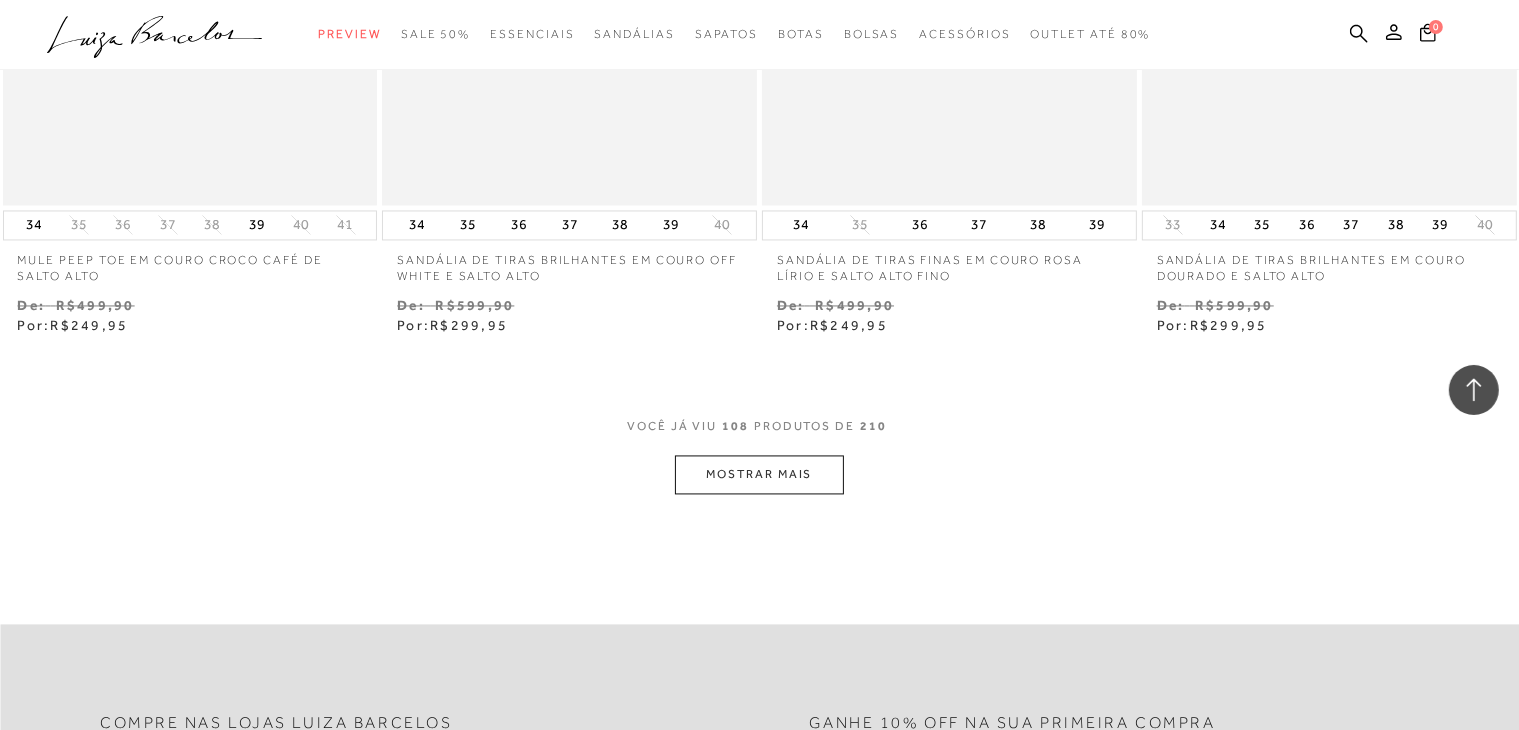 click on "MOSTRAR MAIS" at bounding box center (759, 474) 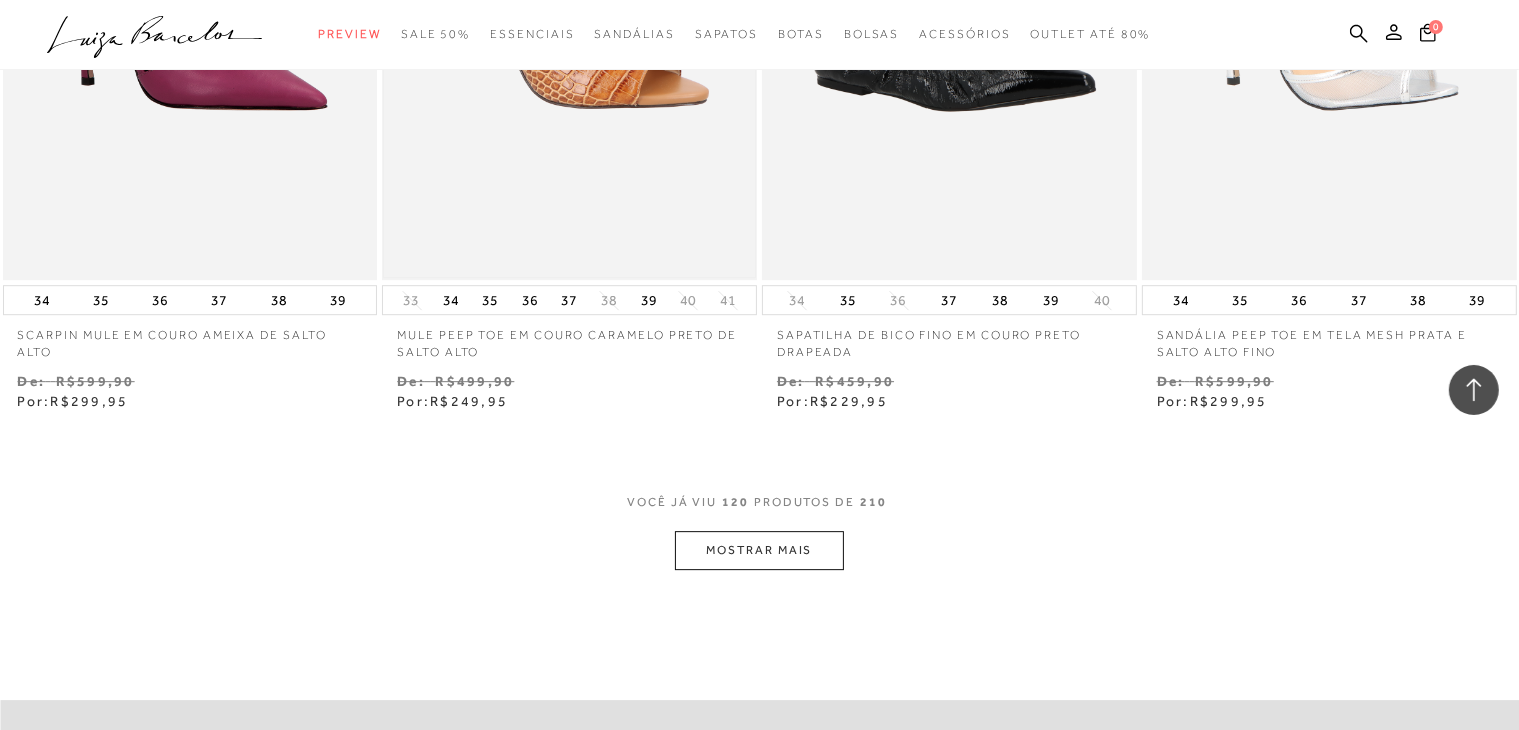 scroll, scrollTop: 21200, scrollLeft: 0, axis: vertical 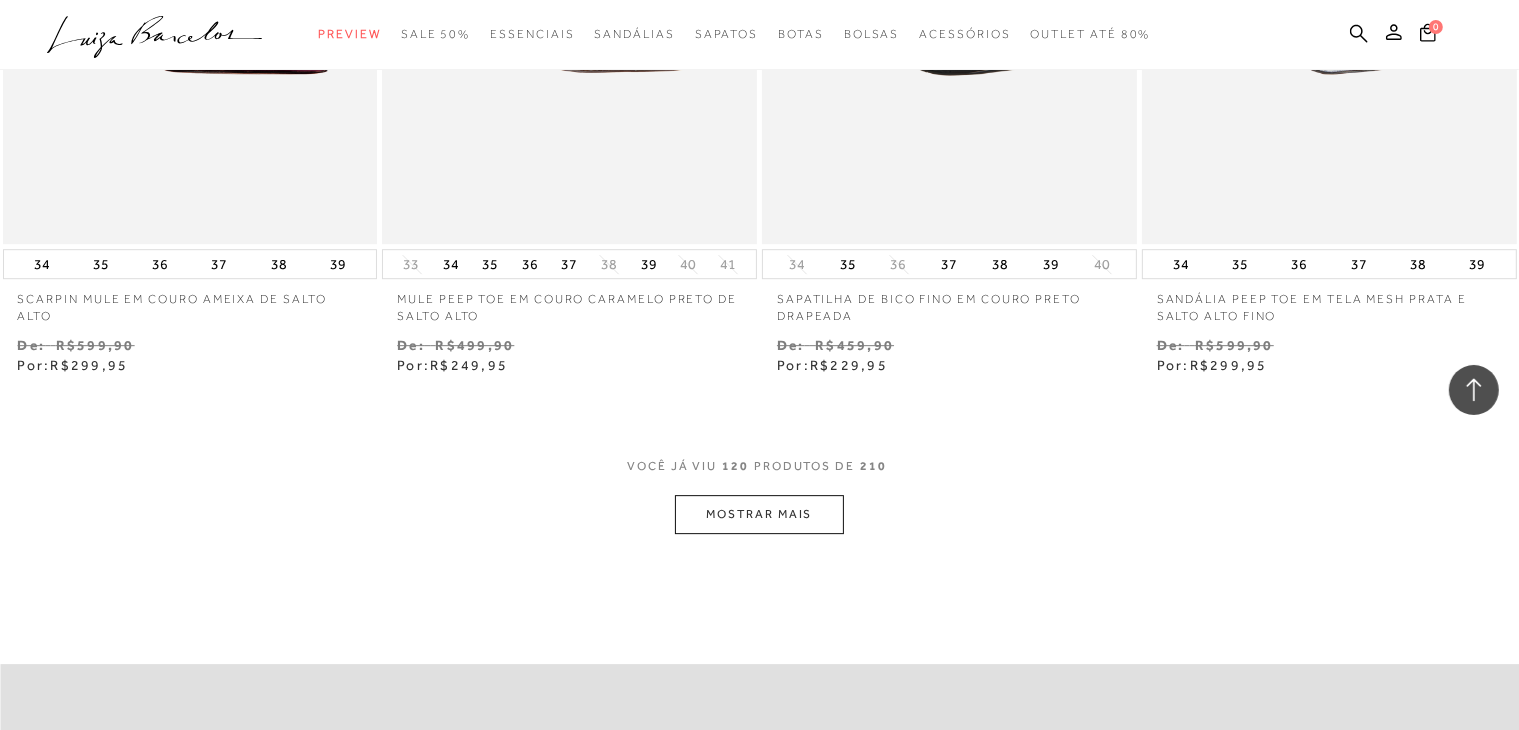 click on "MOSTRAR MAIS" at bounding box center [759, 514] 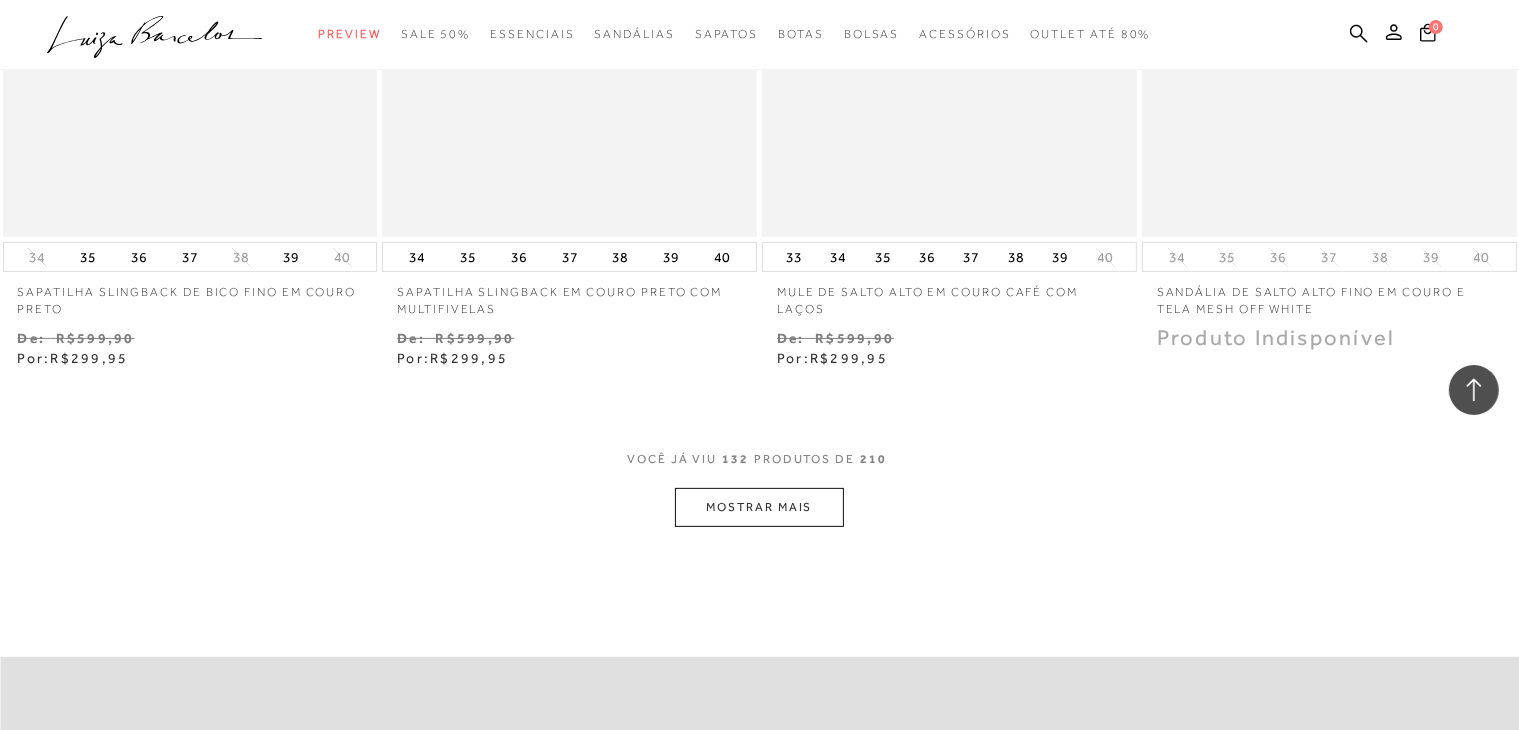 scroll, scrollTop: 23400, scrollLeft: 0, axis: vertical 